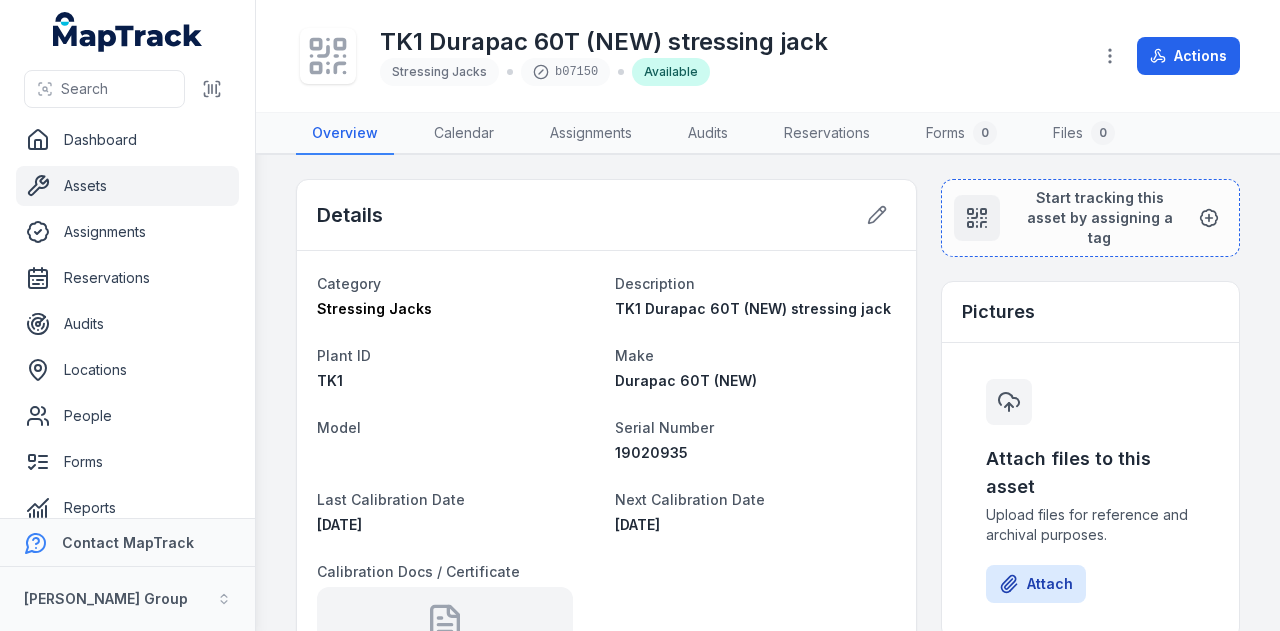 scroll, scrollTop: 0, scrollLeft: 0, axis: both 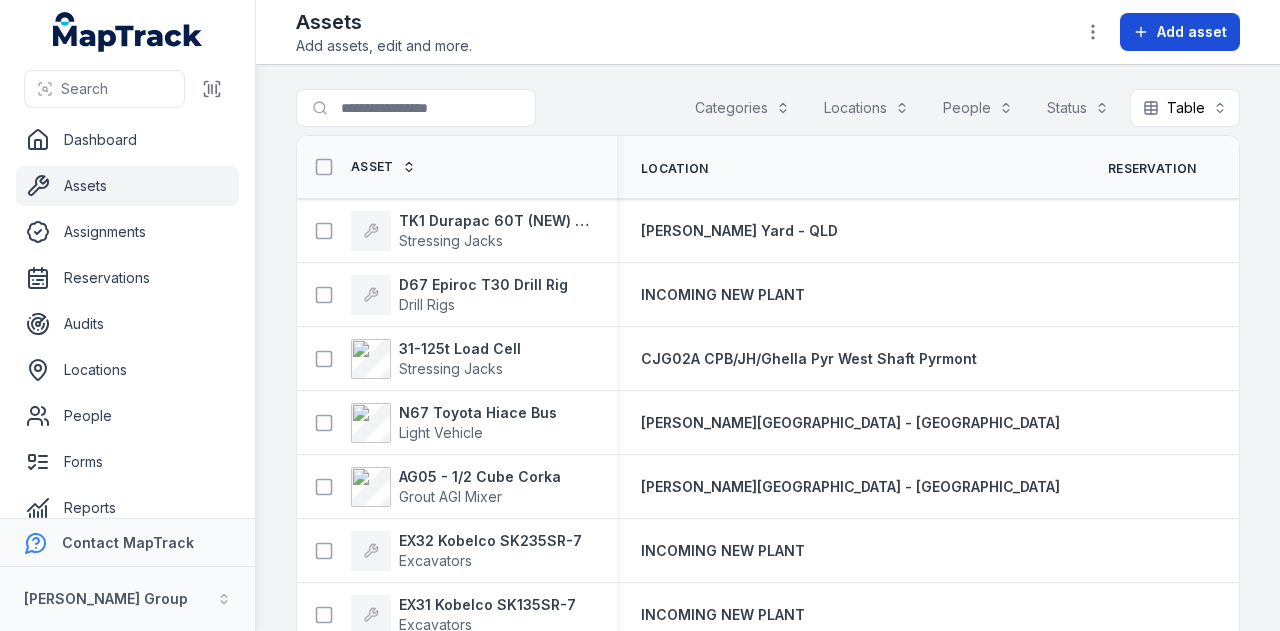 click on "Add asset" at bounding box center [1192, 32] 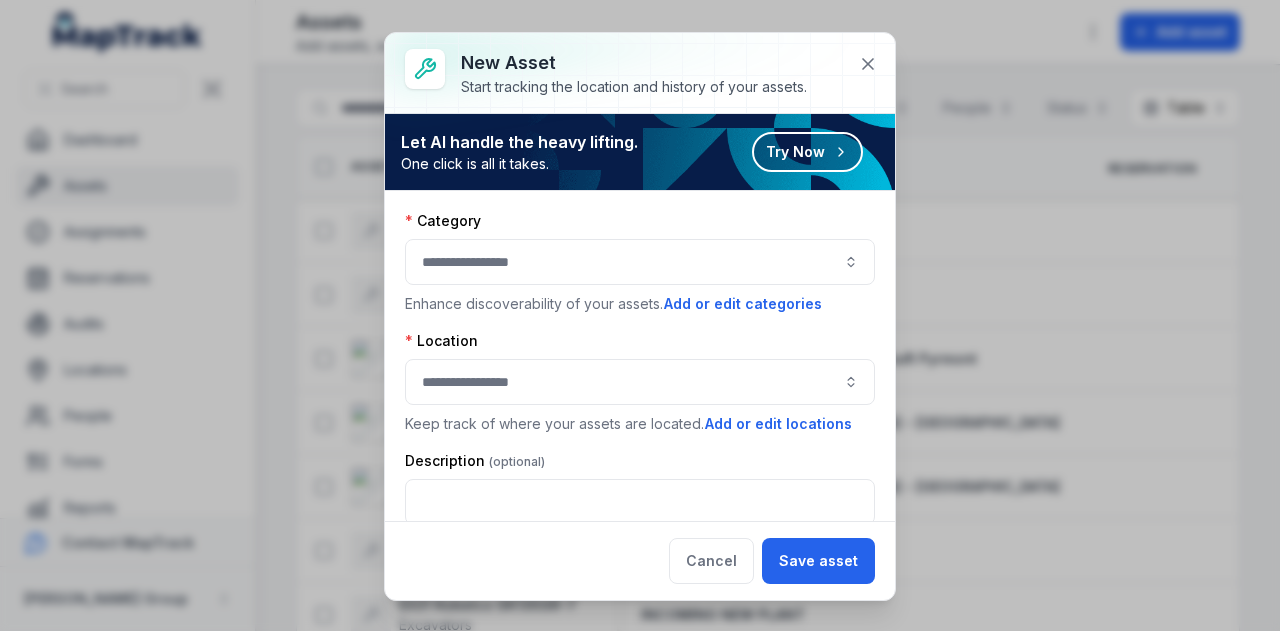 click at bounding box center (640, 262) 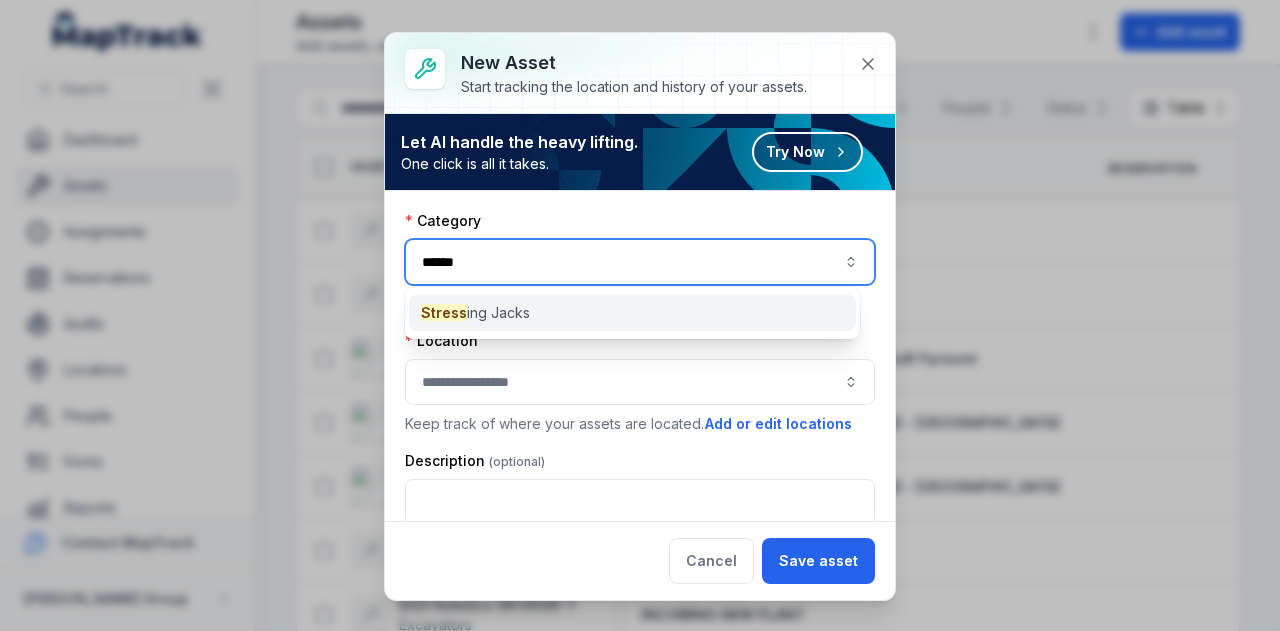 type on "******" 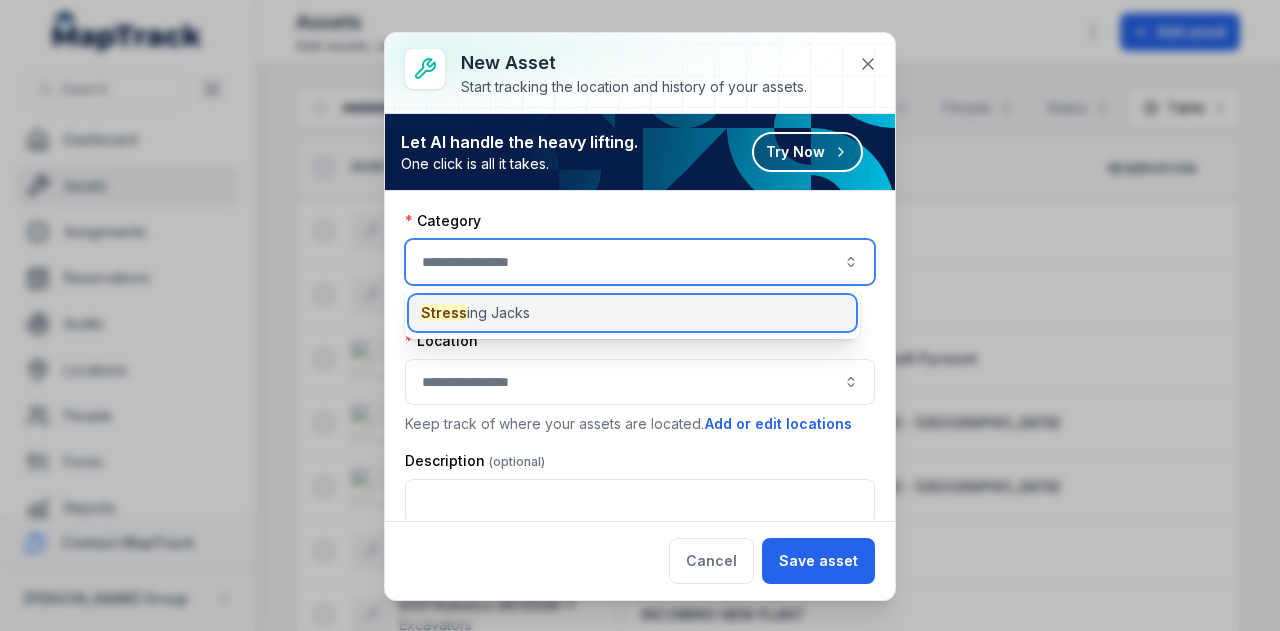 click on "Stress ing Jacks" at bounding box center [632, 313] 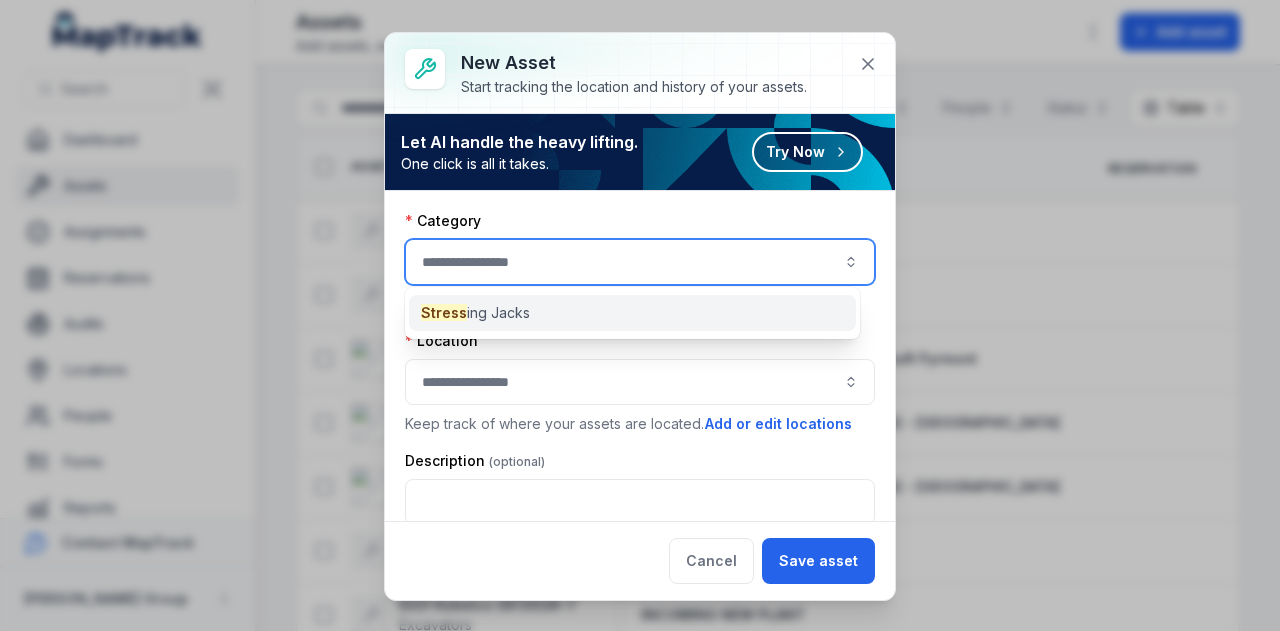 type on "**********" 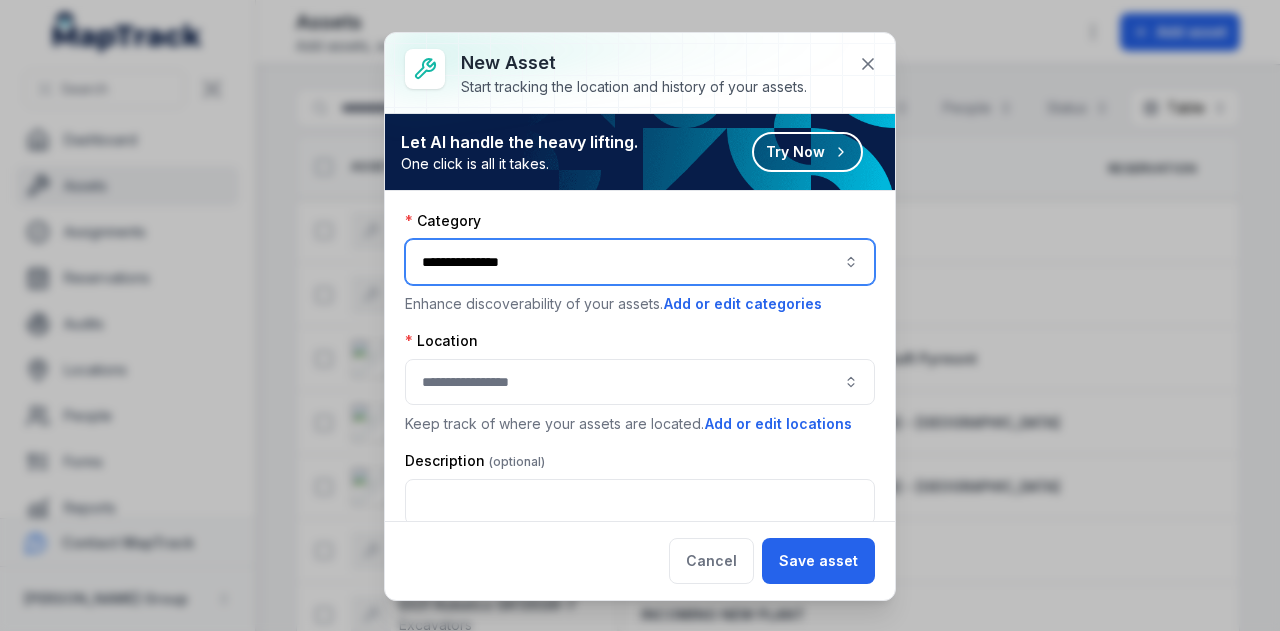 click at bounding box center [640, 382] 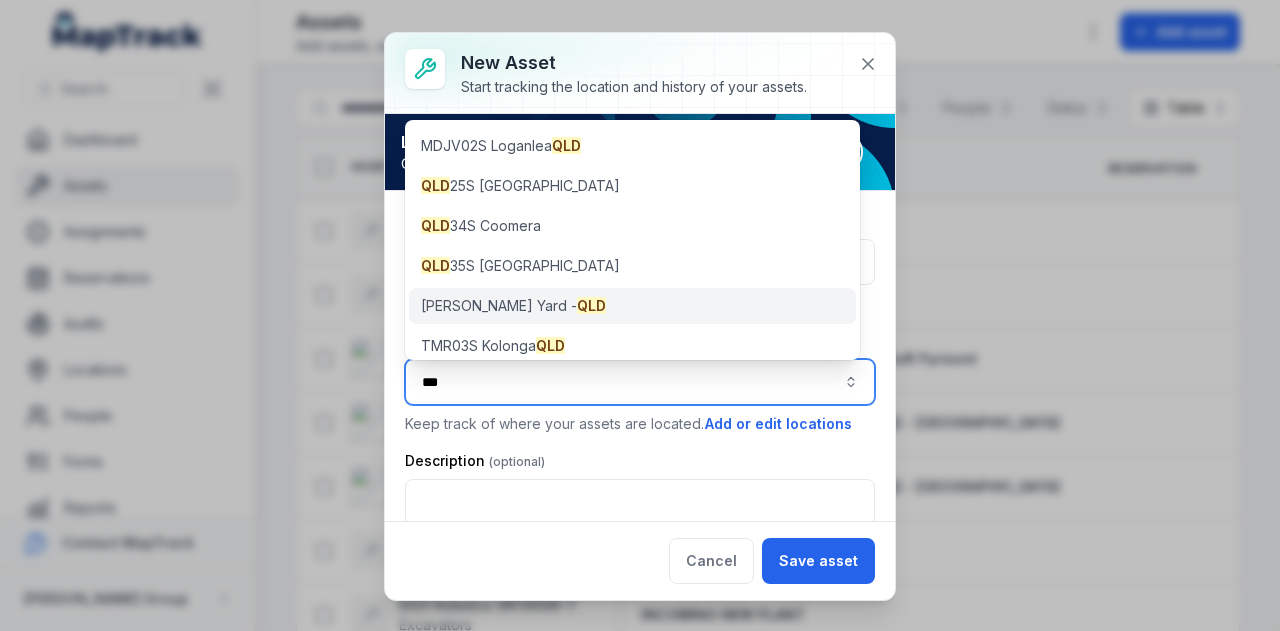 type on "***" 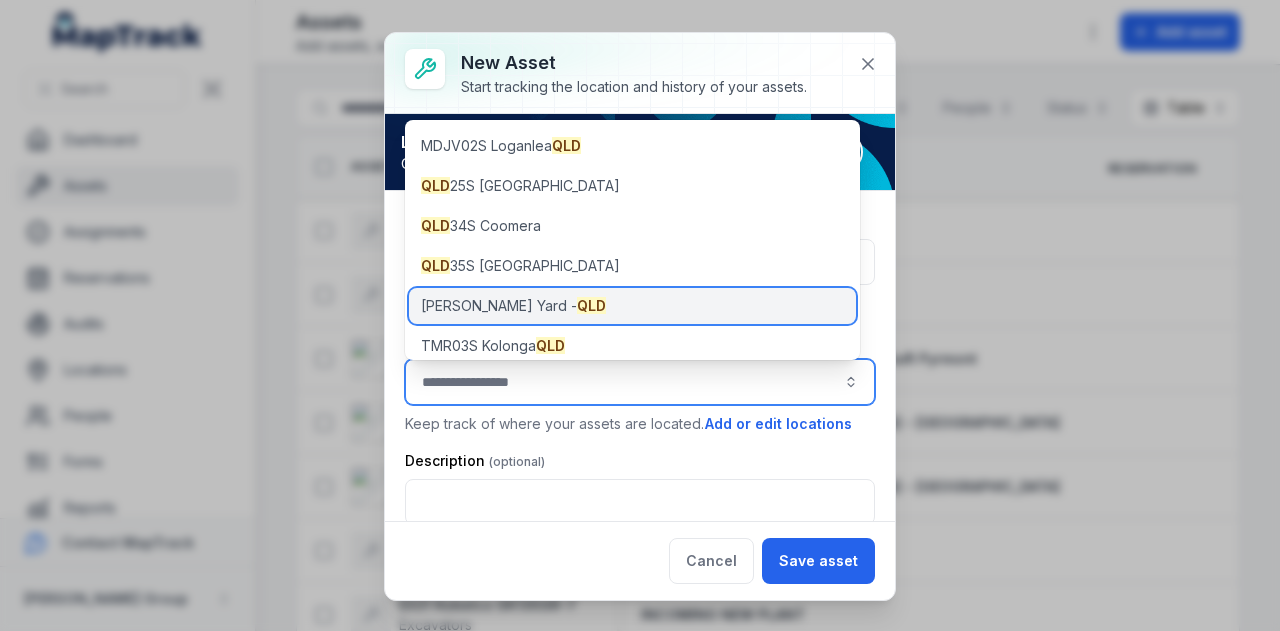 click on "RIX Yard -  QLD" at bounding box center (632, 306) 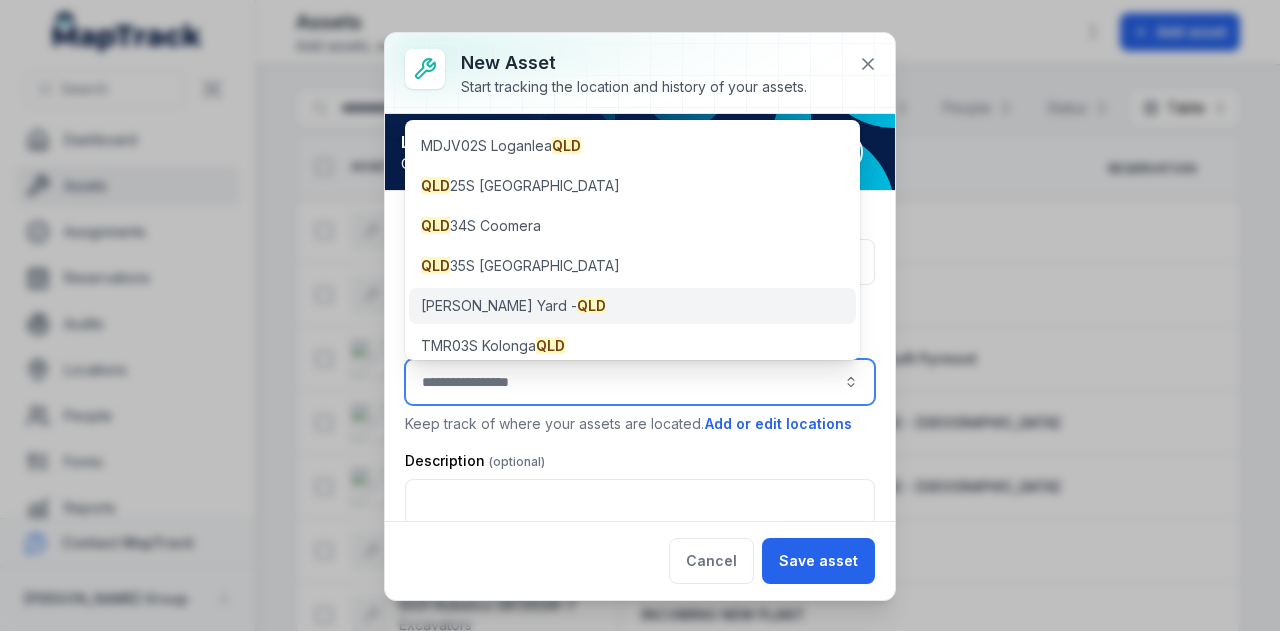 type on "**********" 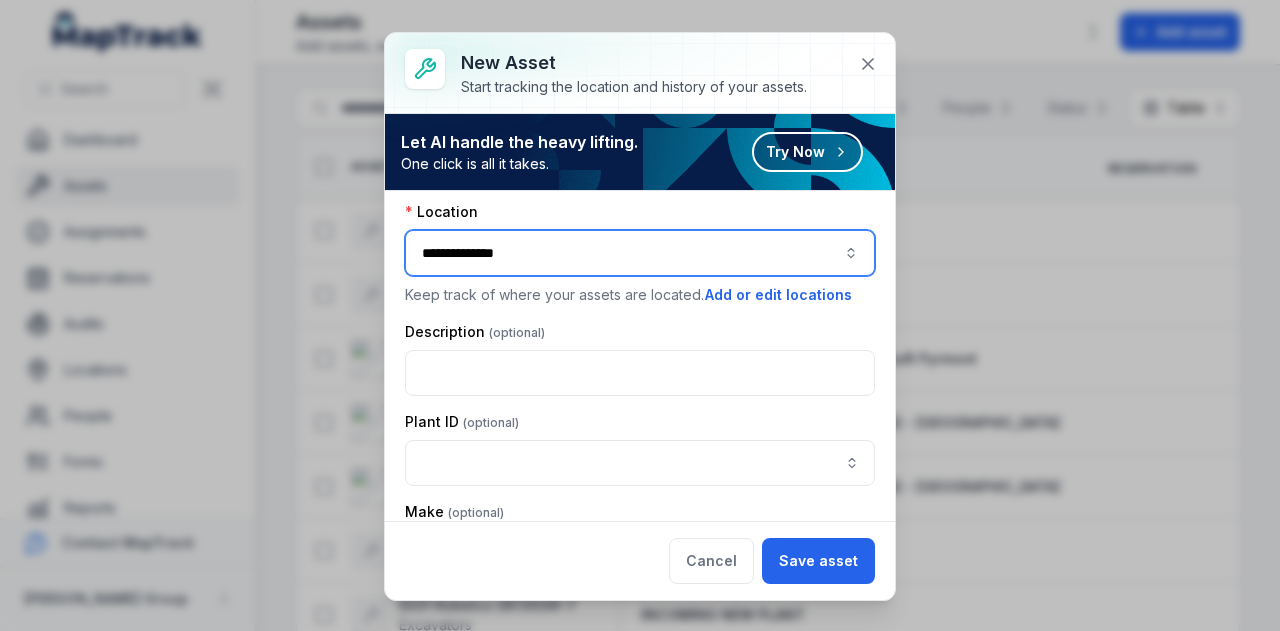 scroll, scrollTop: 200, scrollLeft: 0, axis: vertical 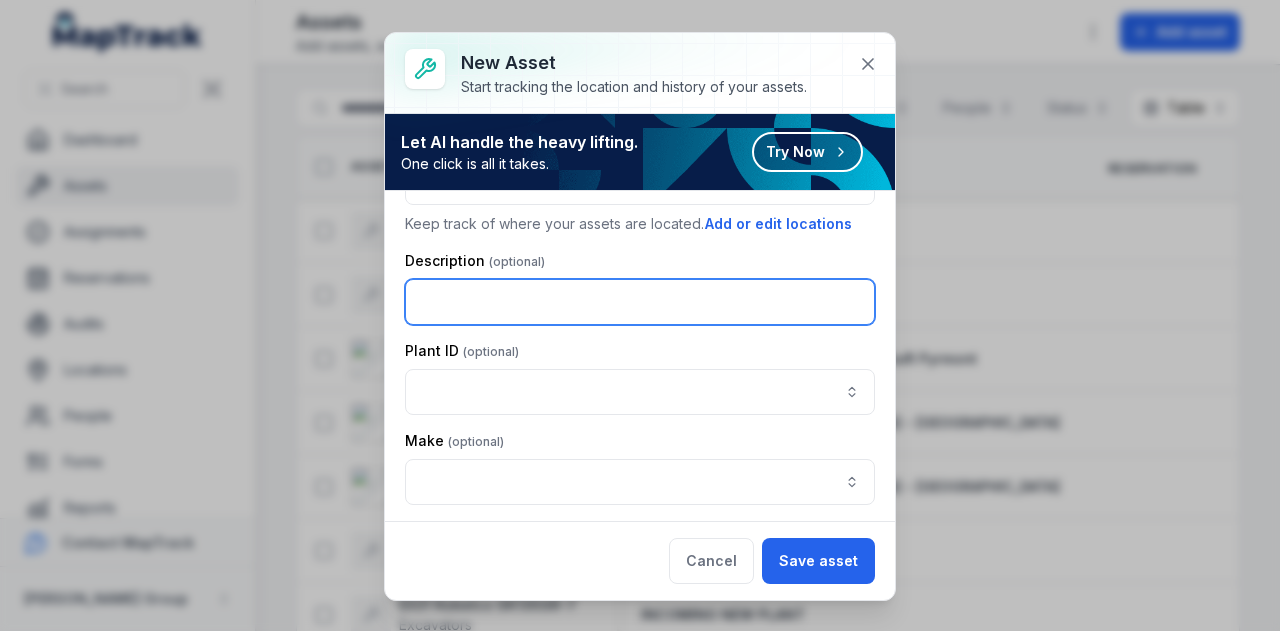 click at bounding box center (640, 302) 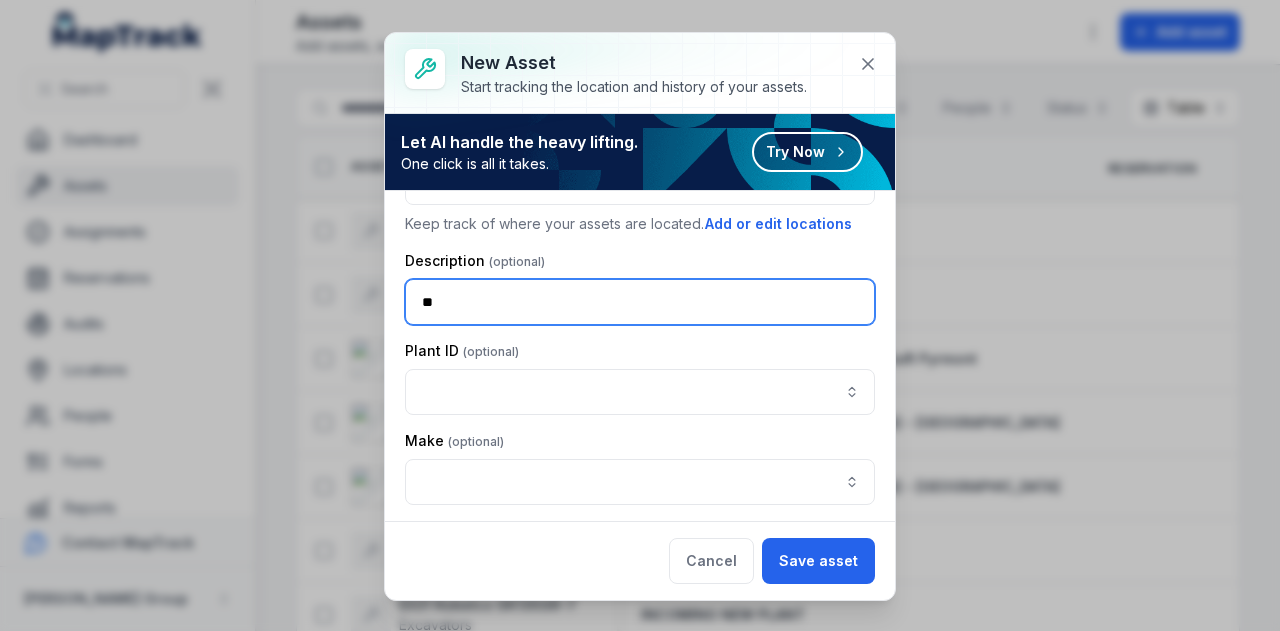 type on "*" 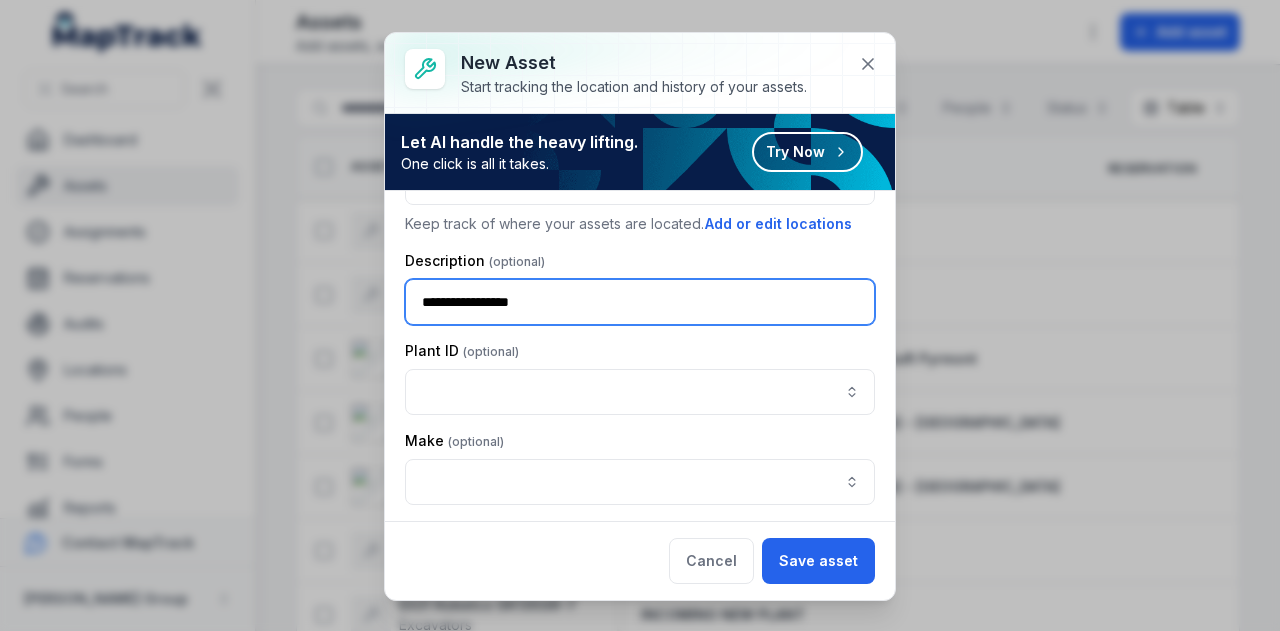 type on "**********" 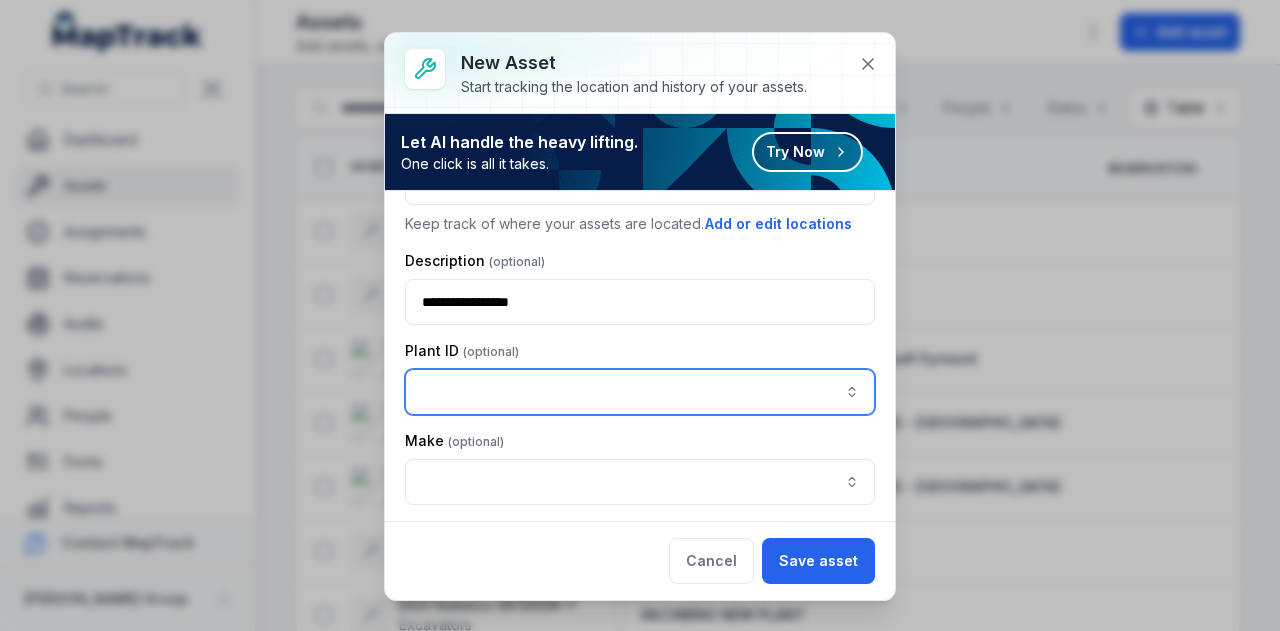 click at bounding box center [640, 392] 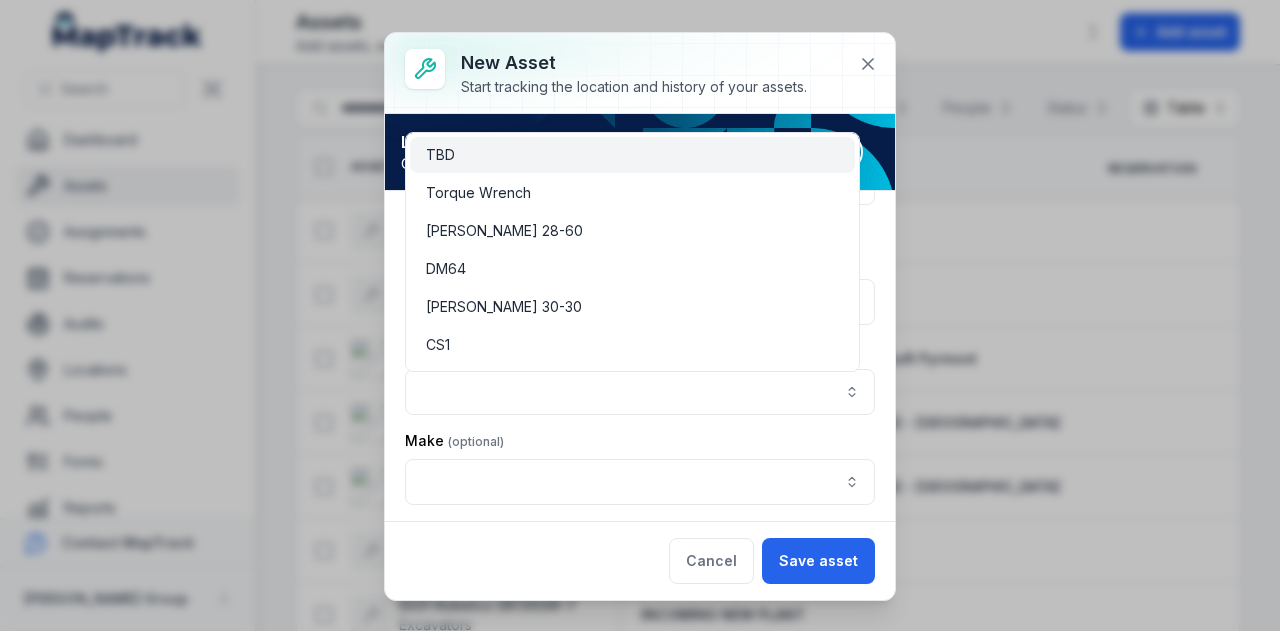 click on "**********" at bounding box center [640, 578] 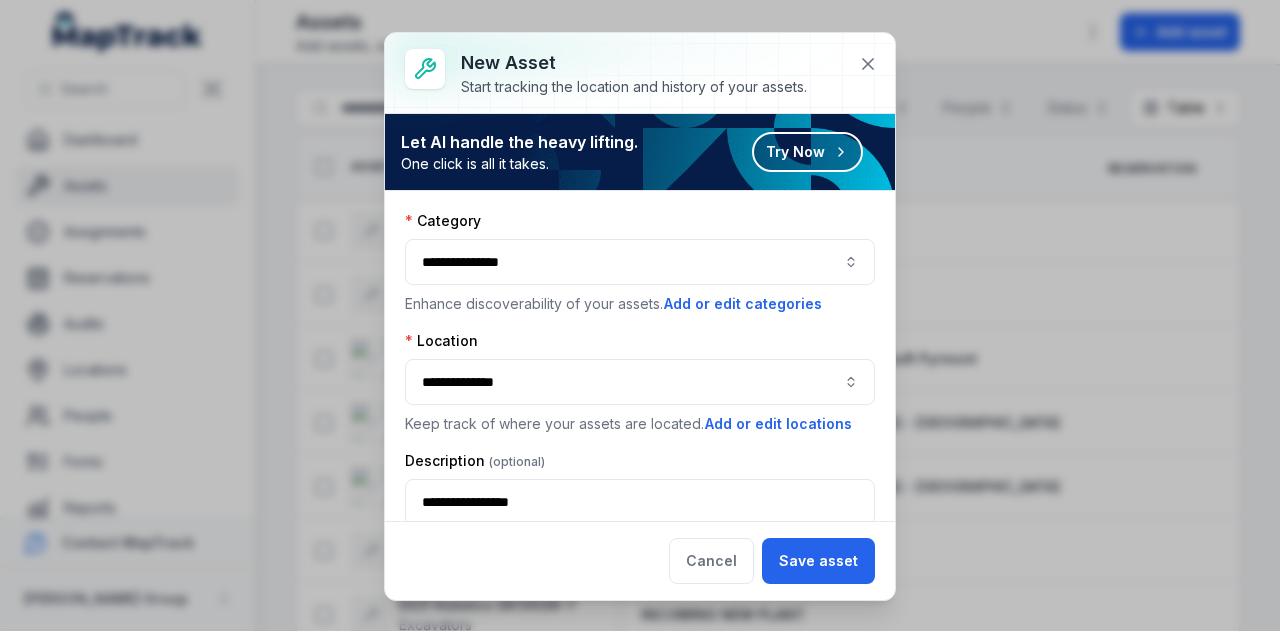 scroll, scrollTop: 200, scrollLeft: 0, axis: vertical 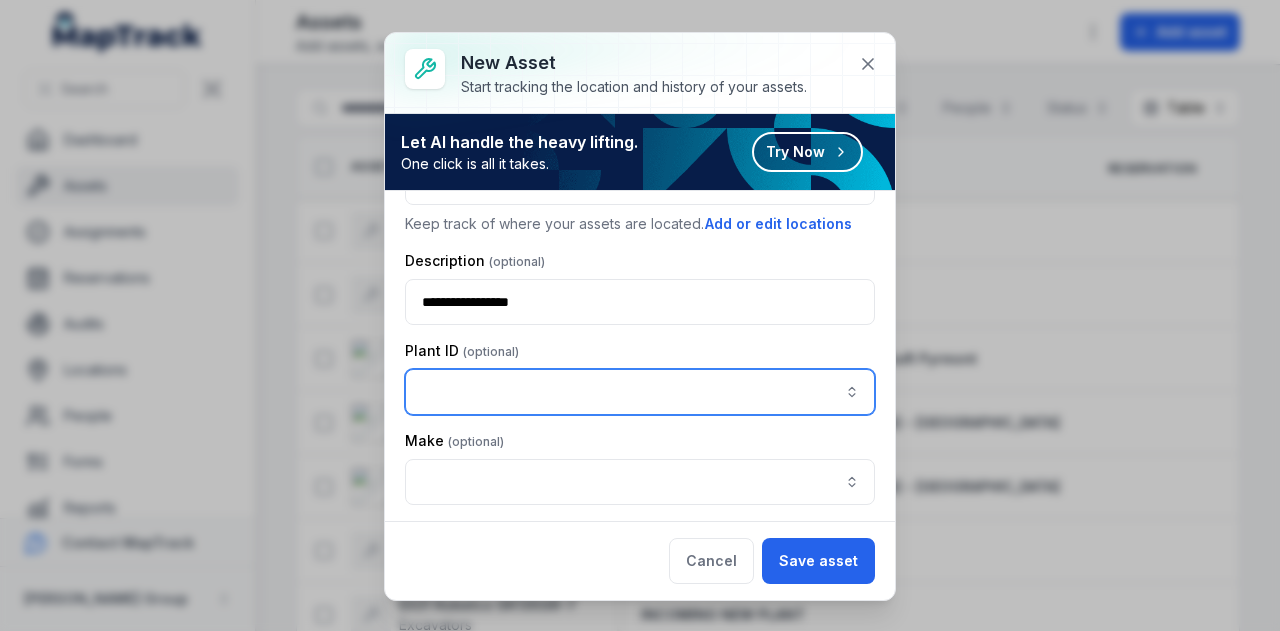 click at bounding box center (640, 392) 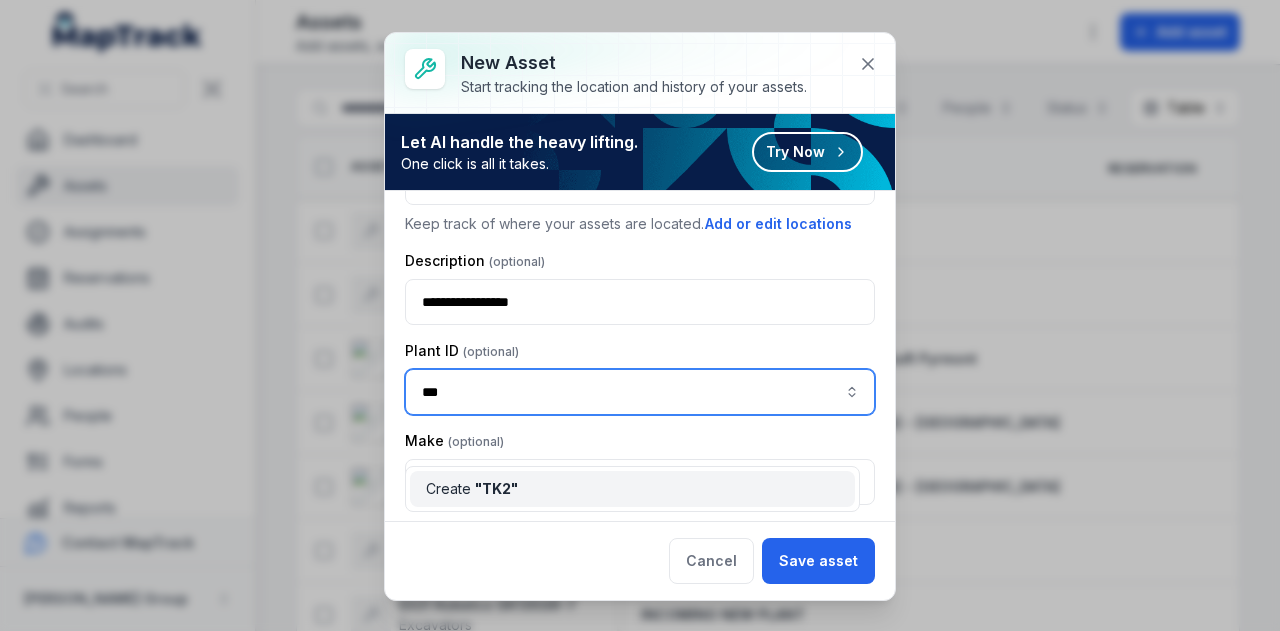 scroll, scrollTop: 0, scrollLeft: 0, axis: both 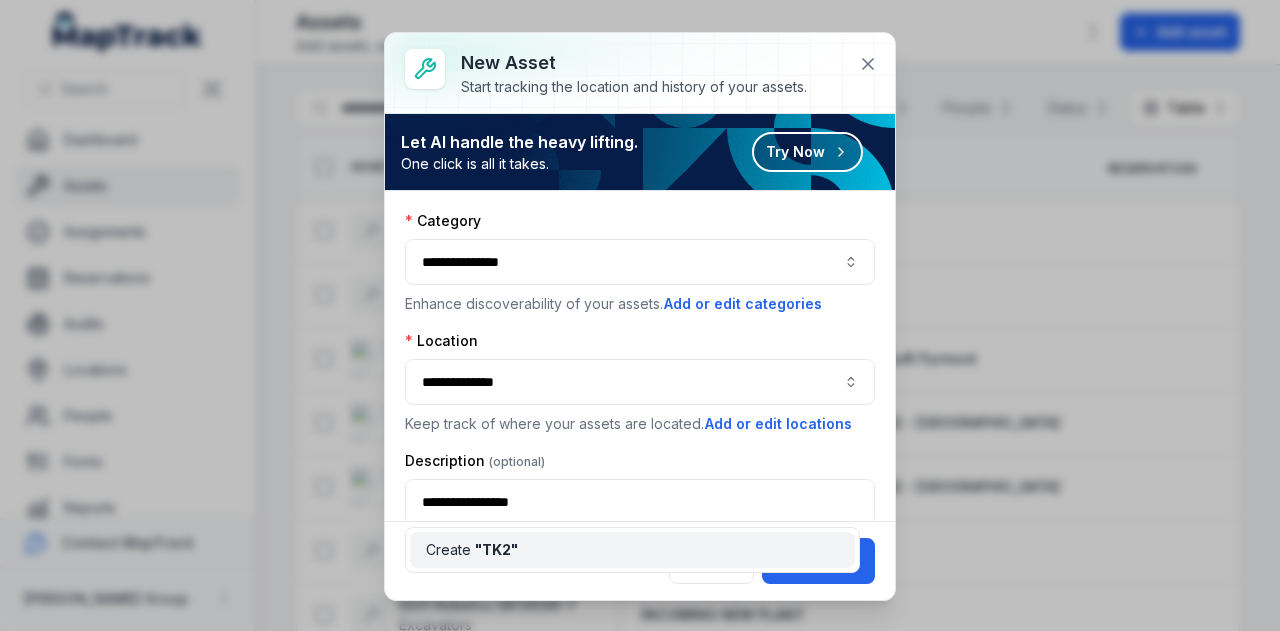 type on "***" 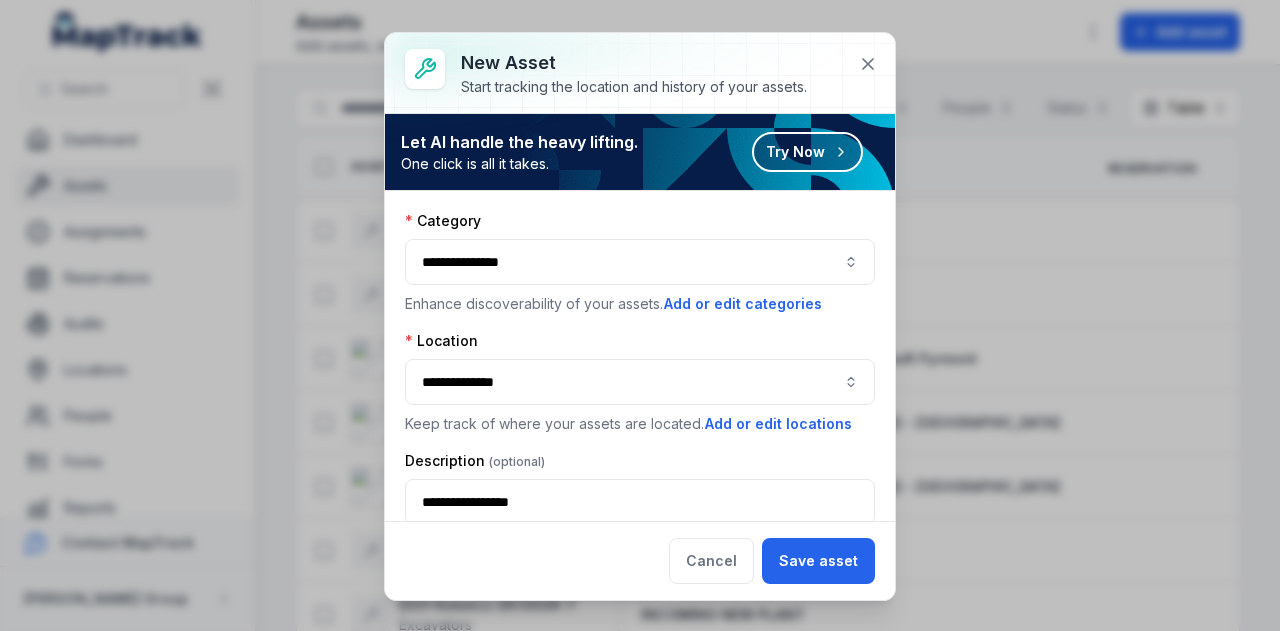 click on "**********" at bounding box center [640, 778] 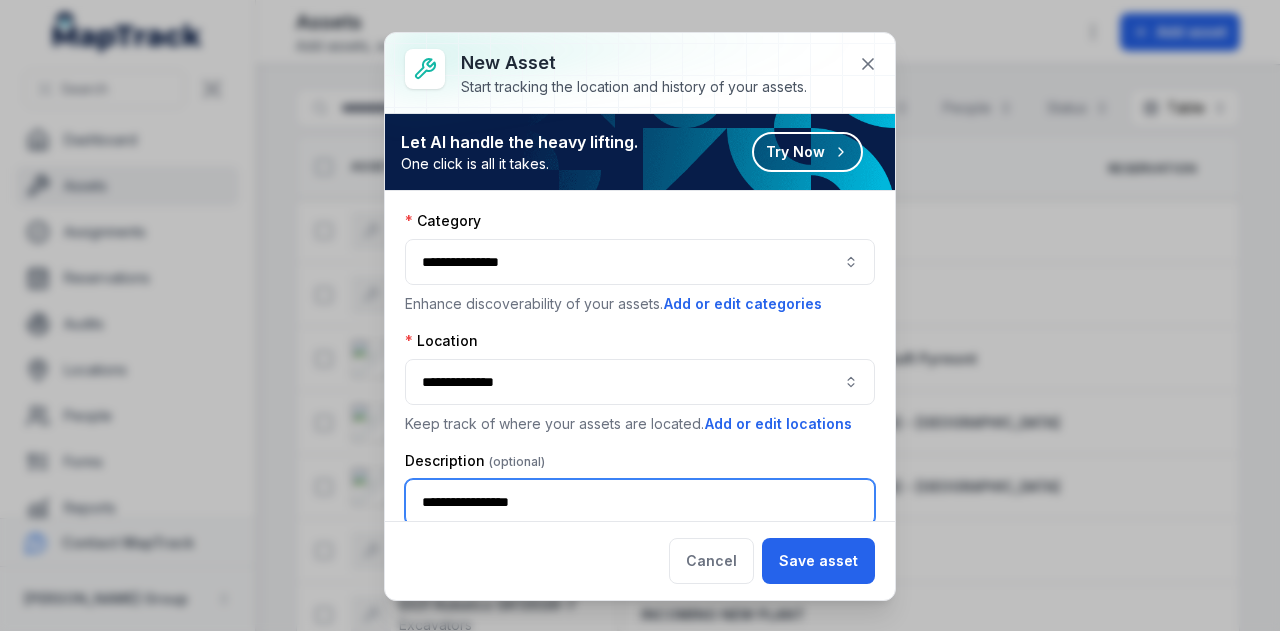 click on "**********" at bounding box center [640, 502] 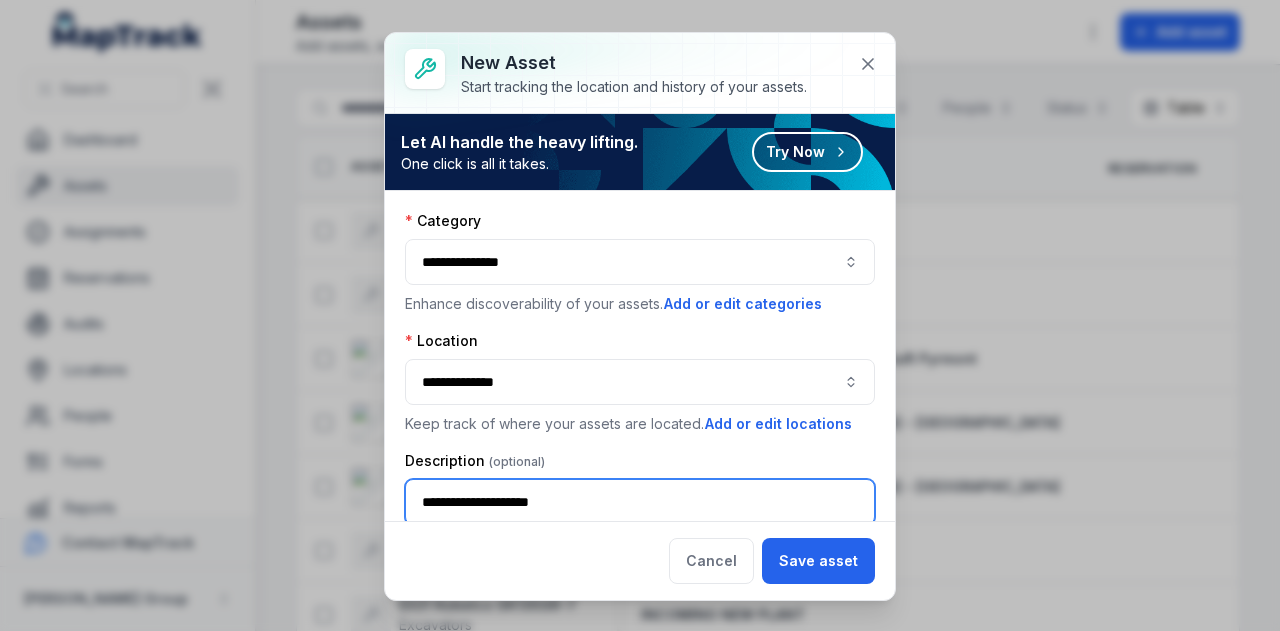 scroll, scrollTop: 200, scrollLeft: 0, axis: vertical 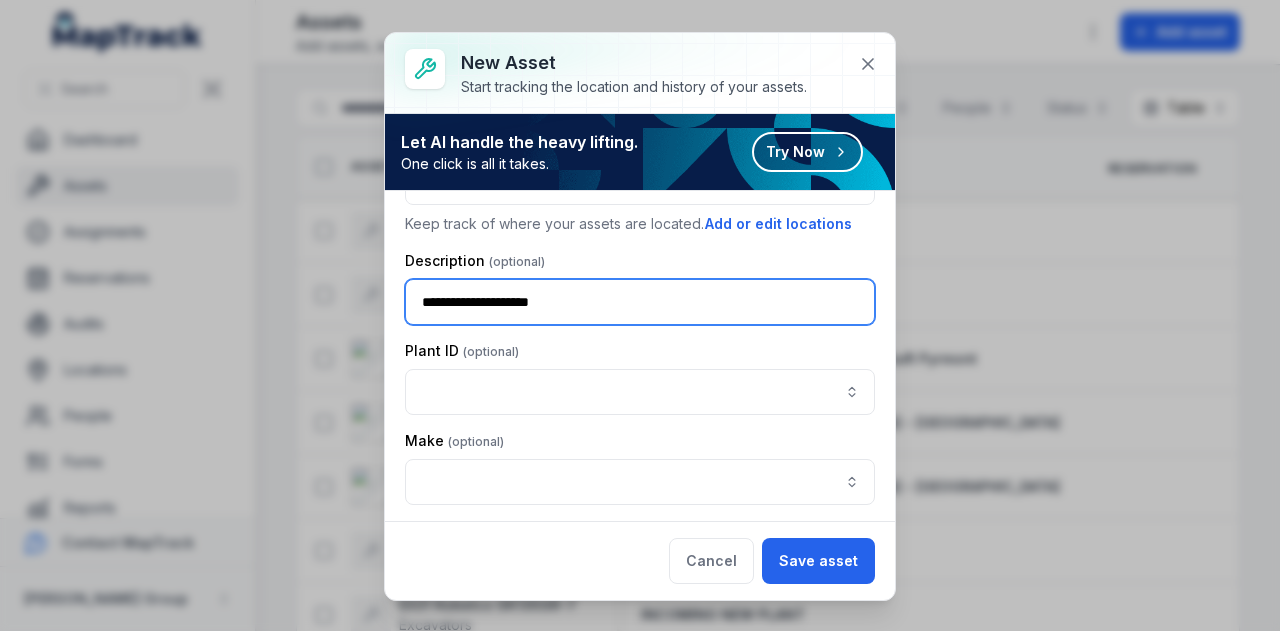 type on "**********" 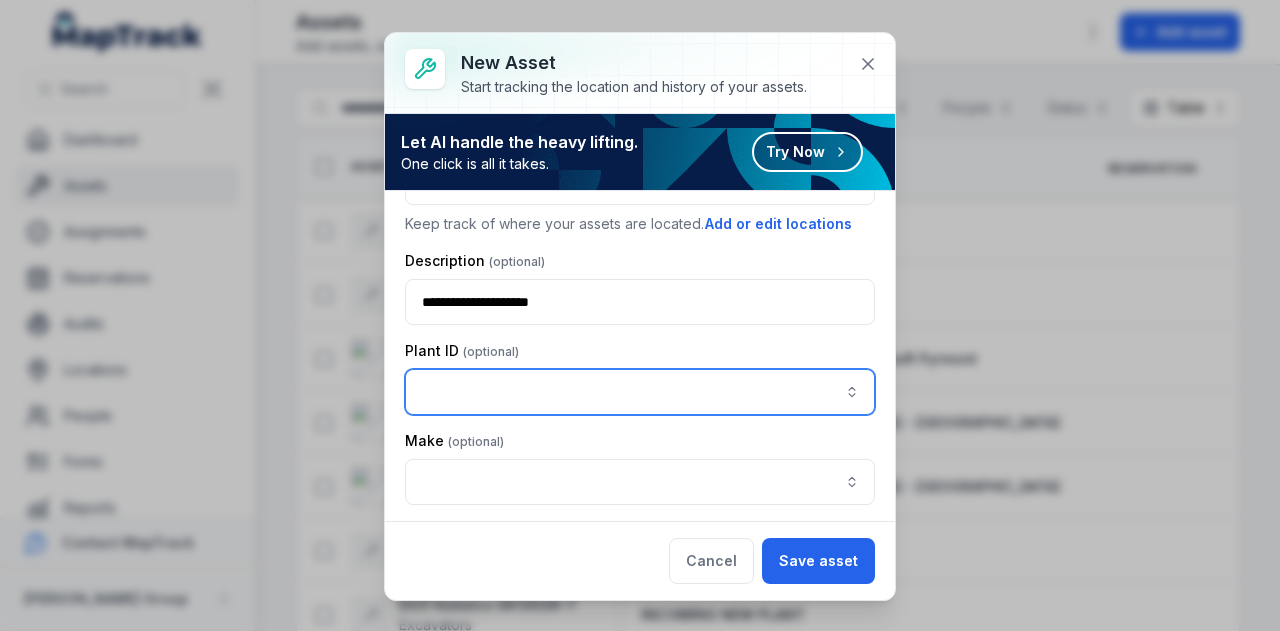 click at bounding box center [640, 392] 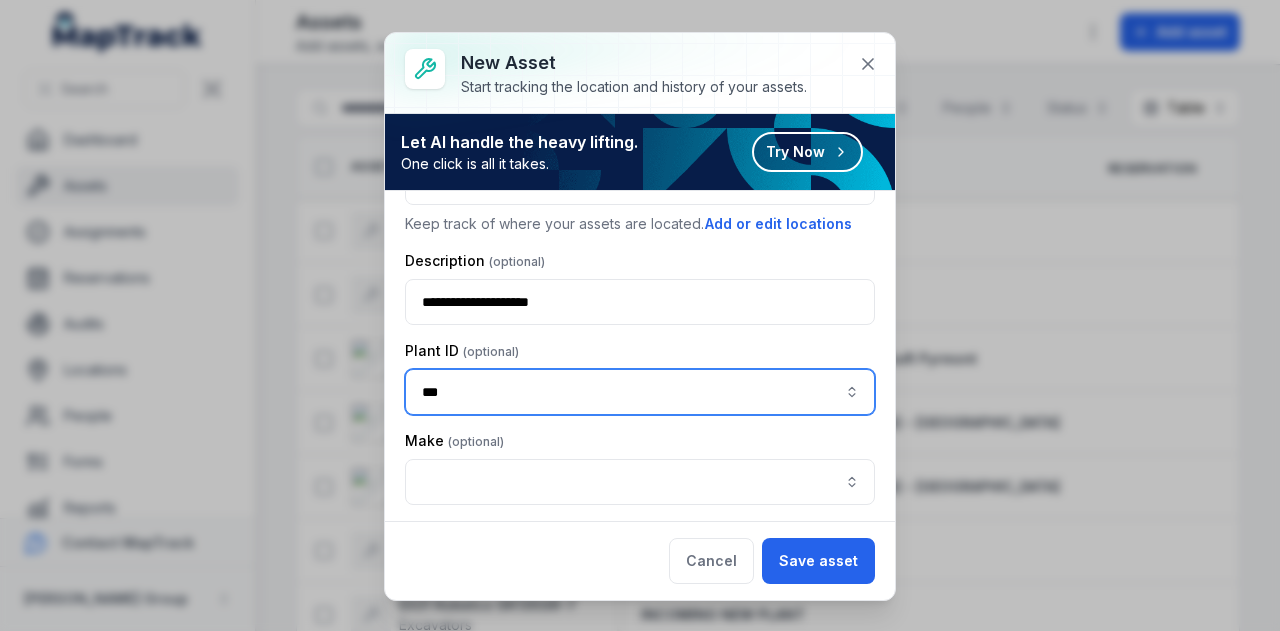 click on "Create   " TK2 "" at bounding box center (632, 441) 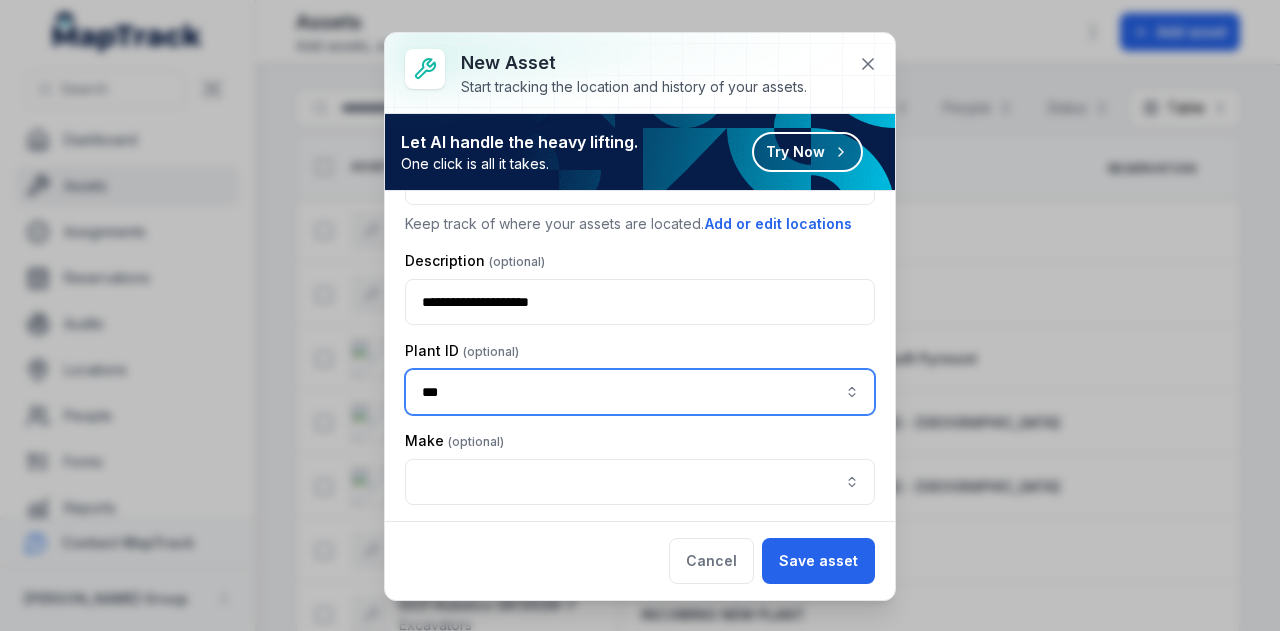 type on "***" 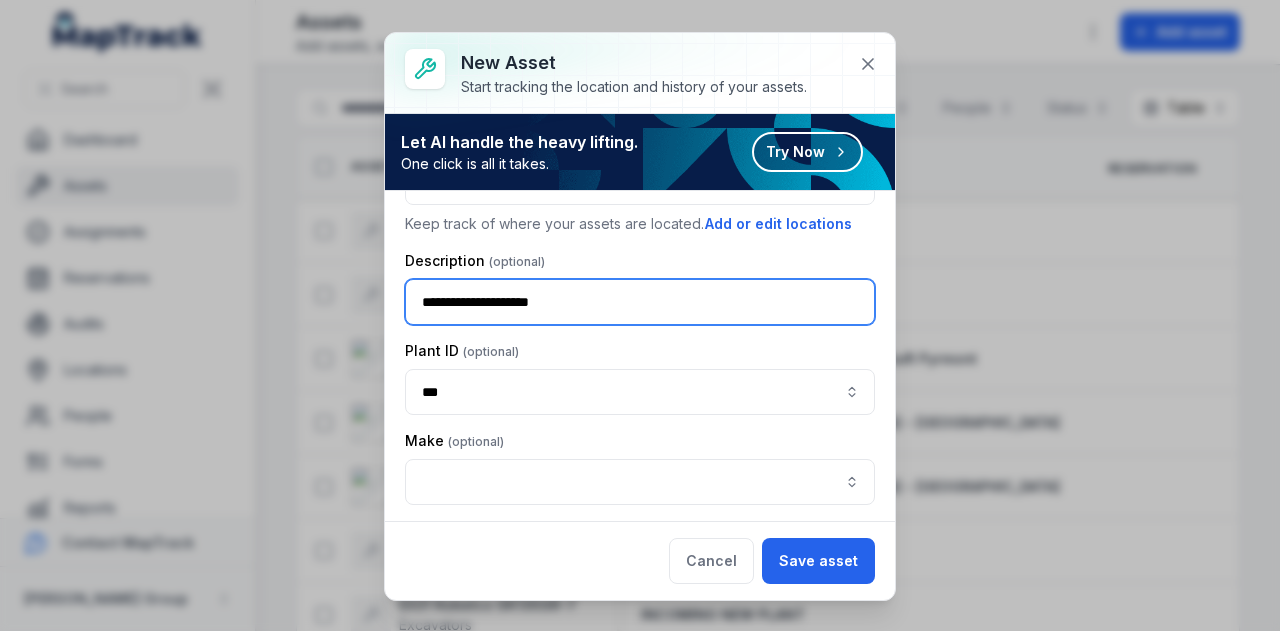 drag, startPoint x: 602, startPoint y: 300, endPoint x: 454, endPoint y: 300, distance: 148 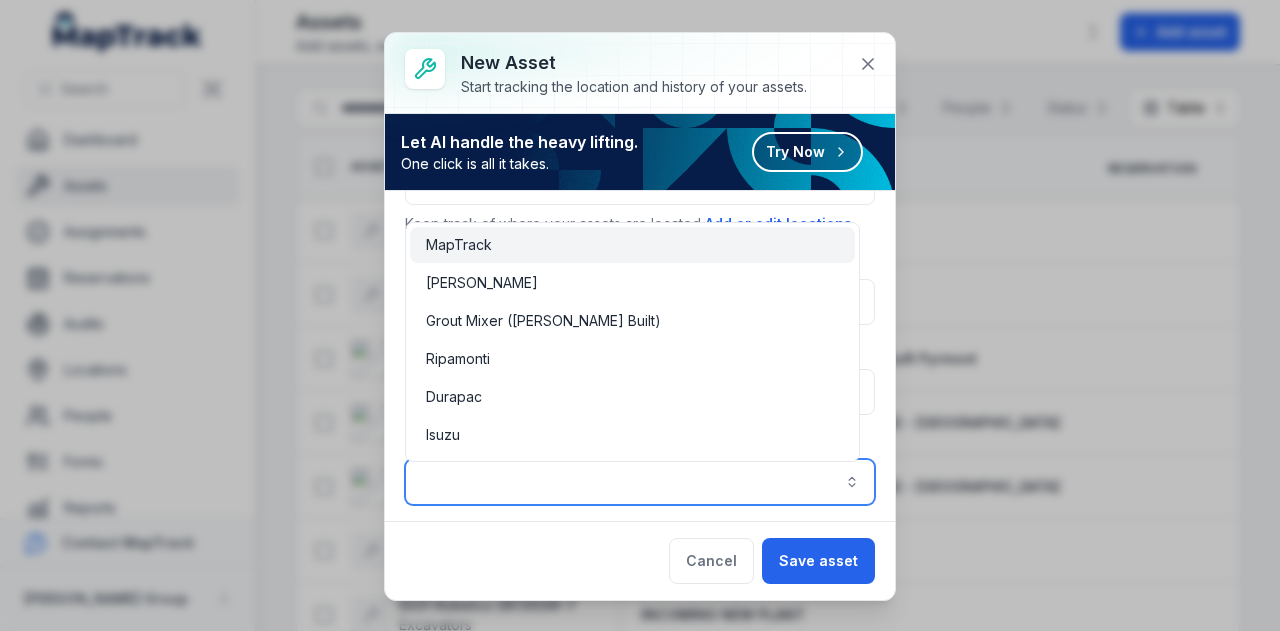 paste on "**********" 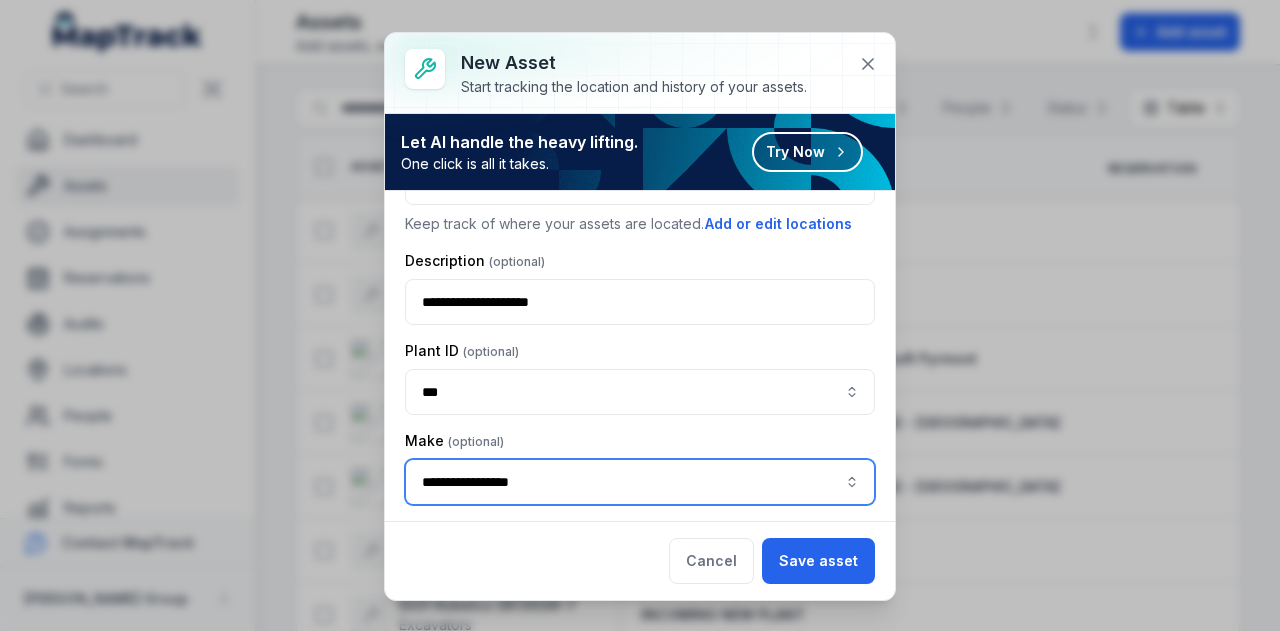 click on "" Durapac 60T (OLD) "" at bounding box center (551, 529) 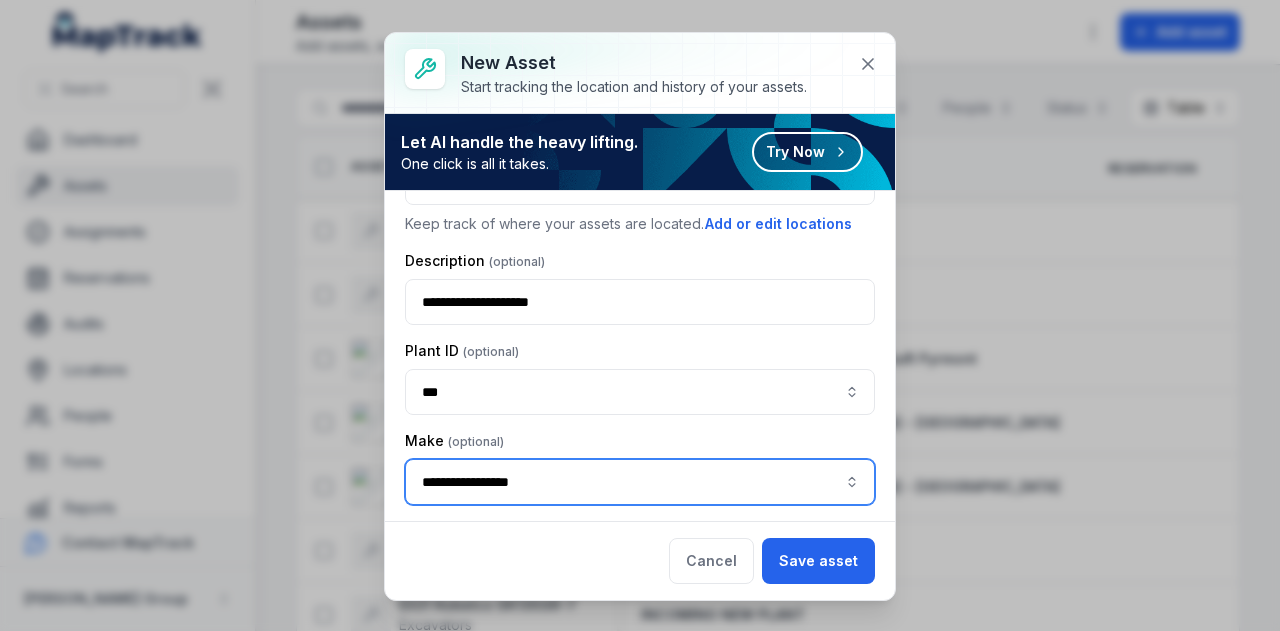 type on "**********" 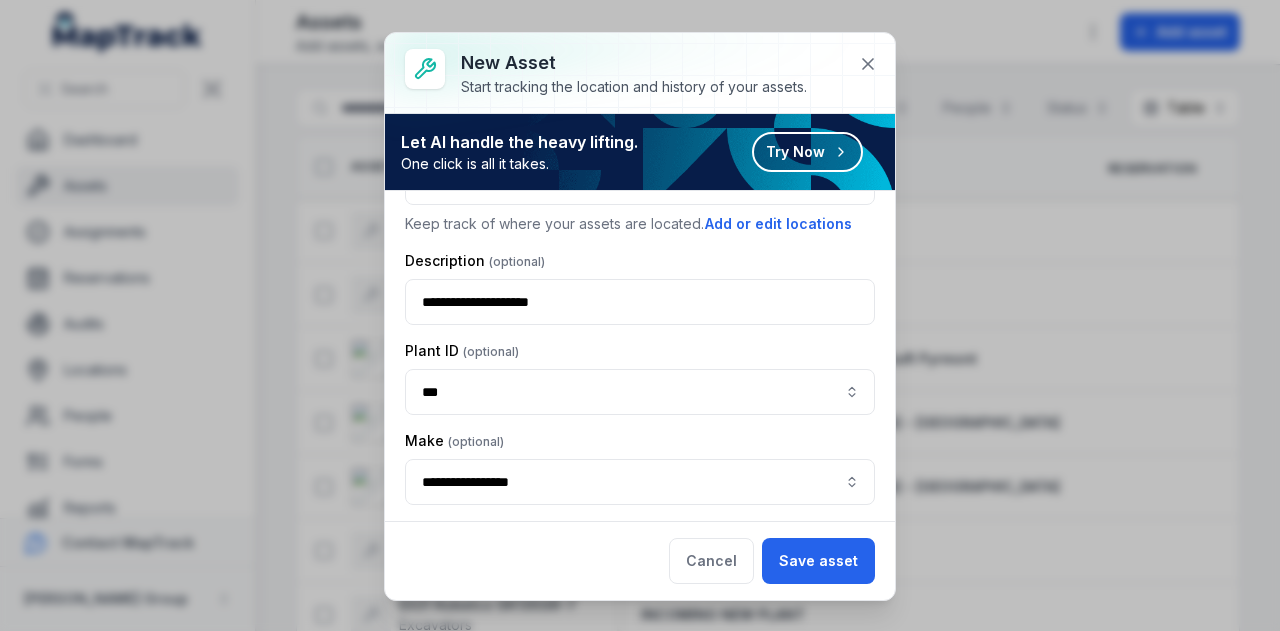 click on "Make" at bounding box center [640, 441] 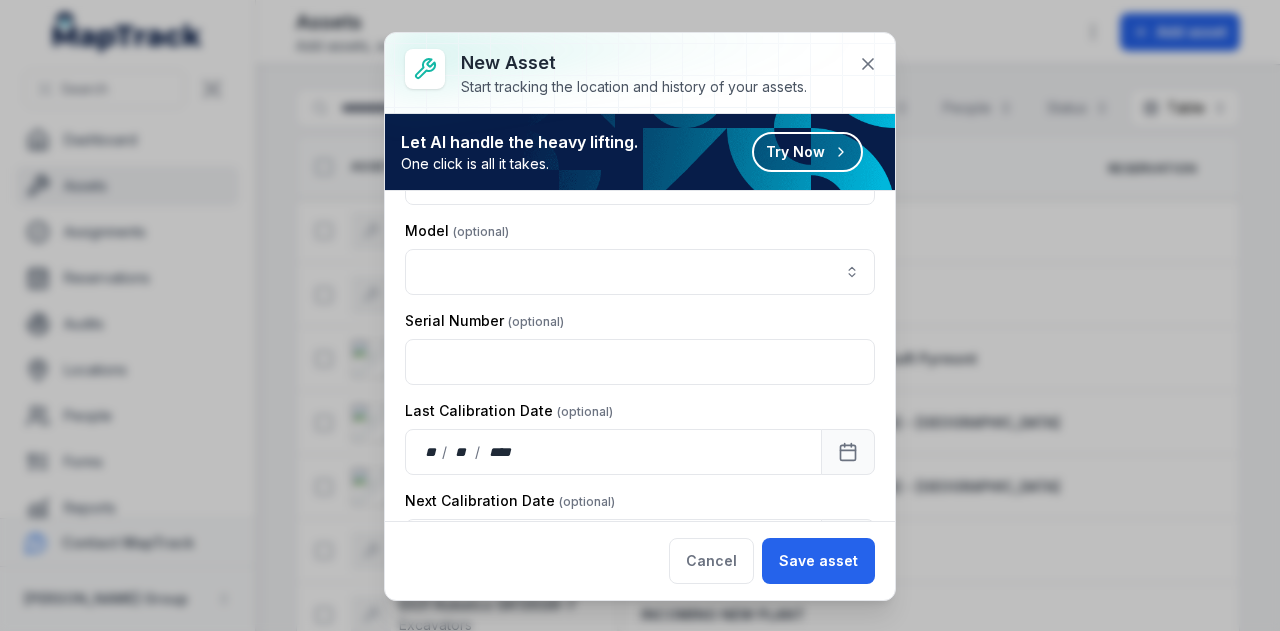 scroll, scrollTop: 400, scrollLeft: 0, axis: vertical 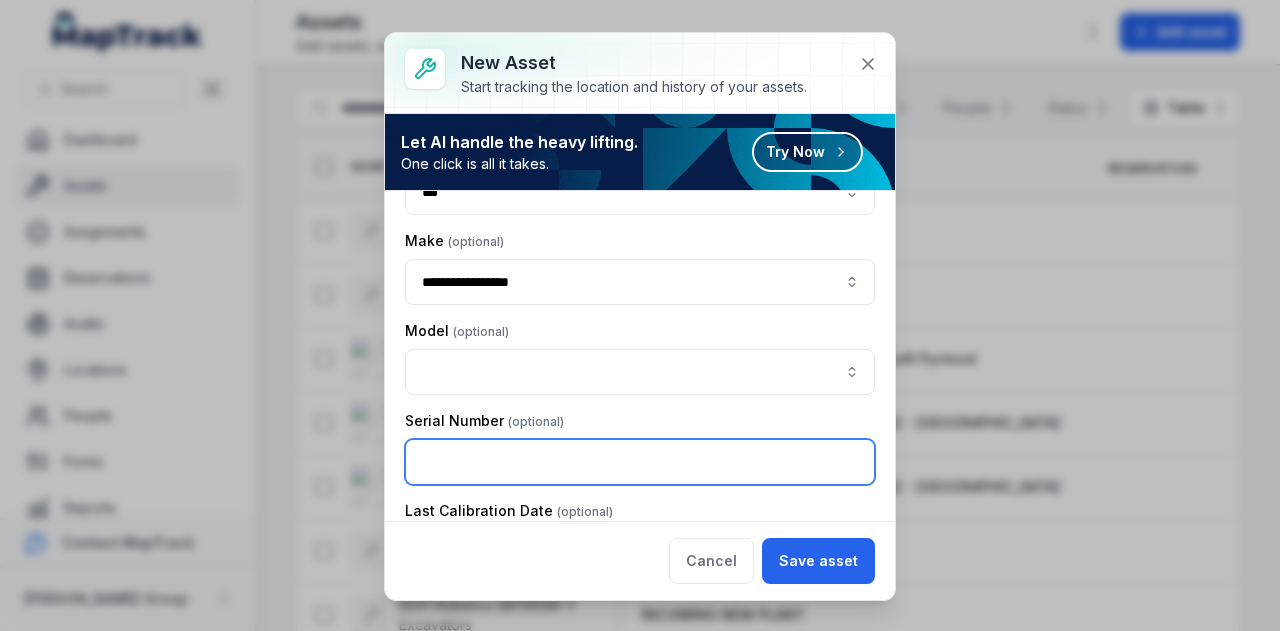 click at bounding box center (640, 462) 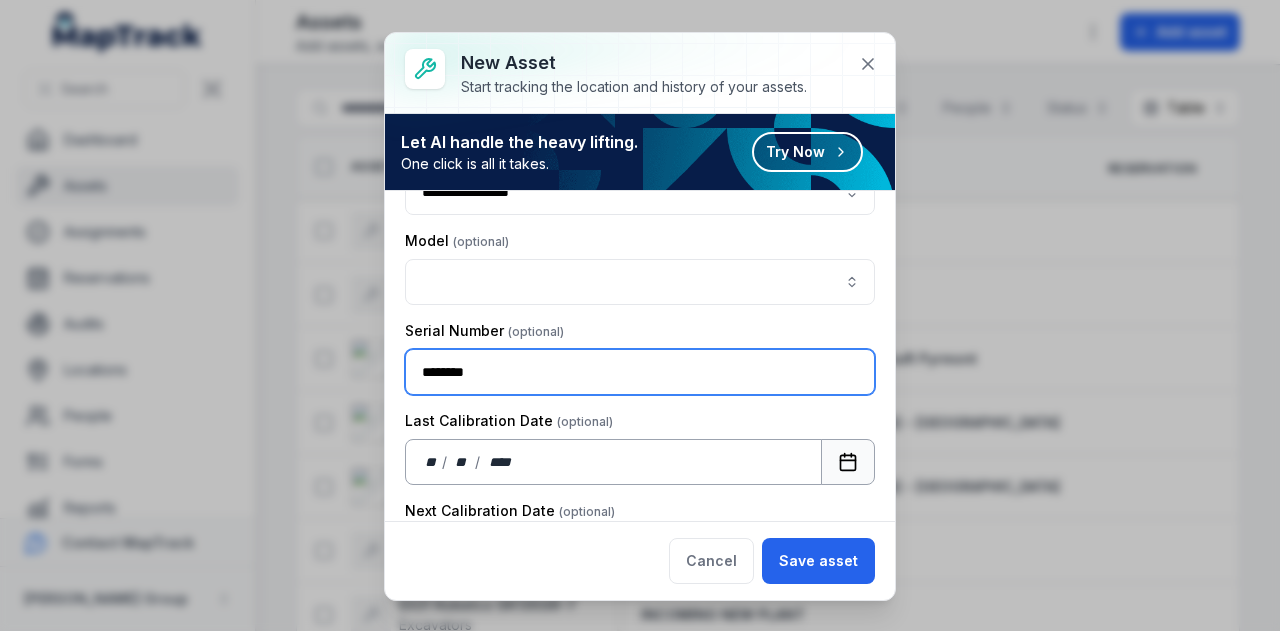 scroll, scrollTop: 600, scrollLeft: 0, axis: vertical 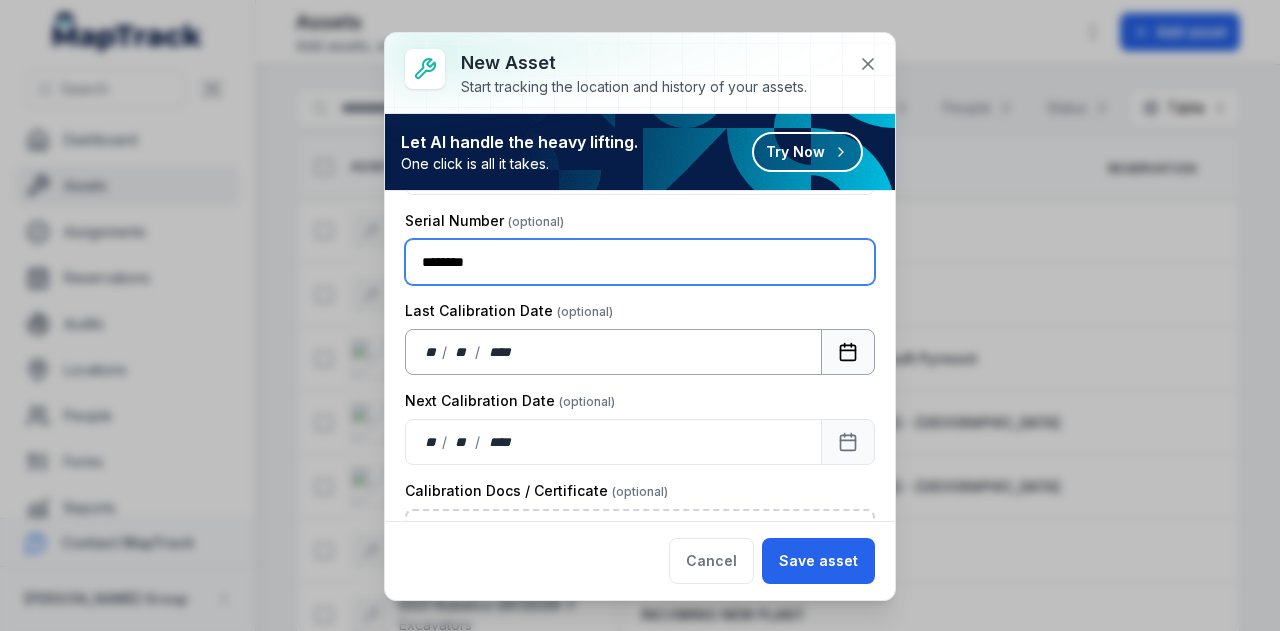 type on "********" 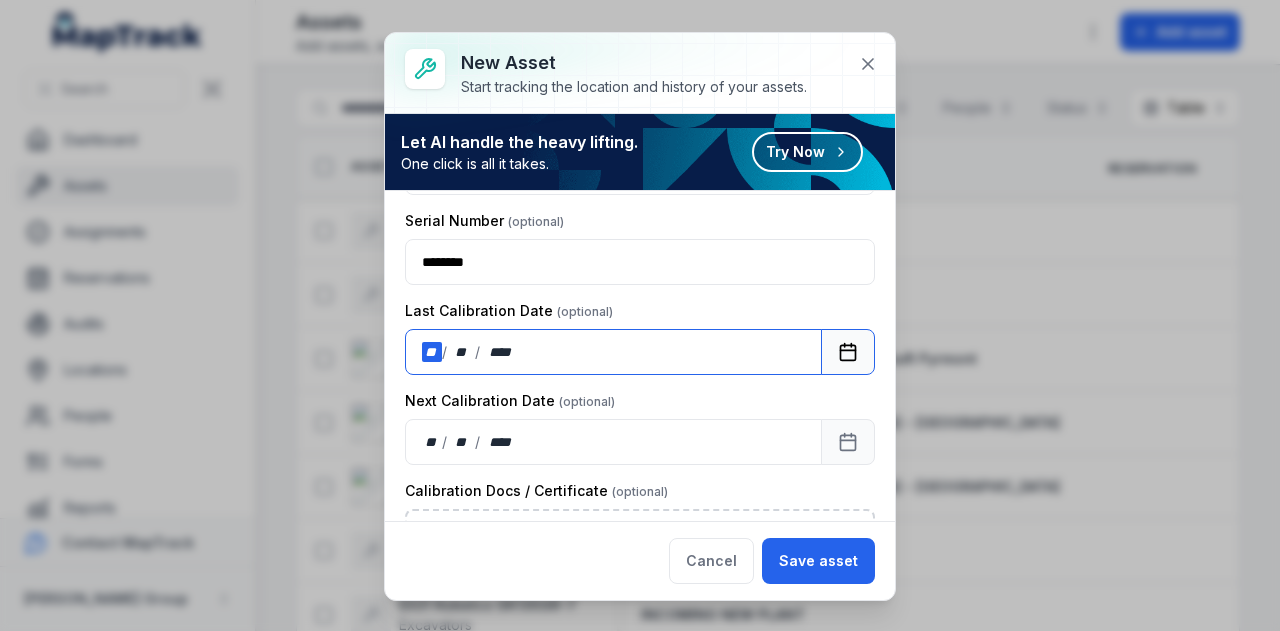 click on "**" at bounding box center [432, 352] 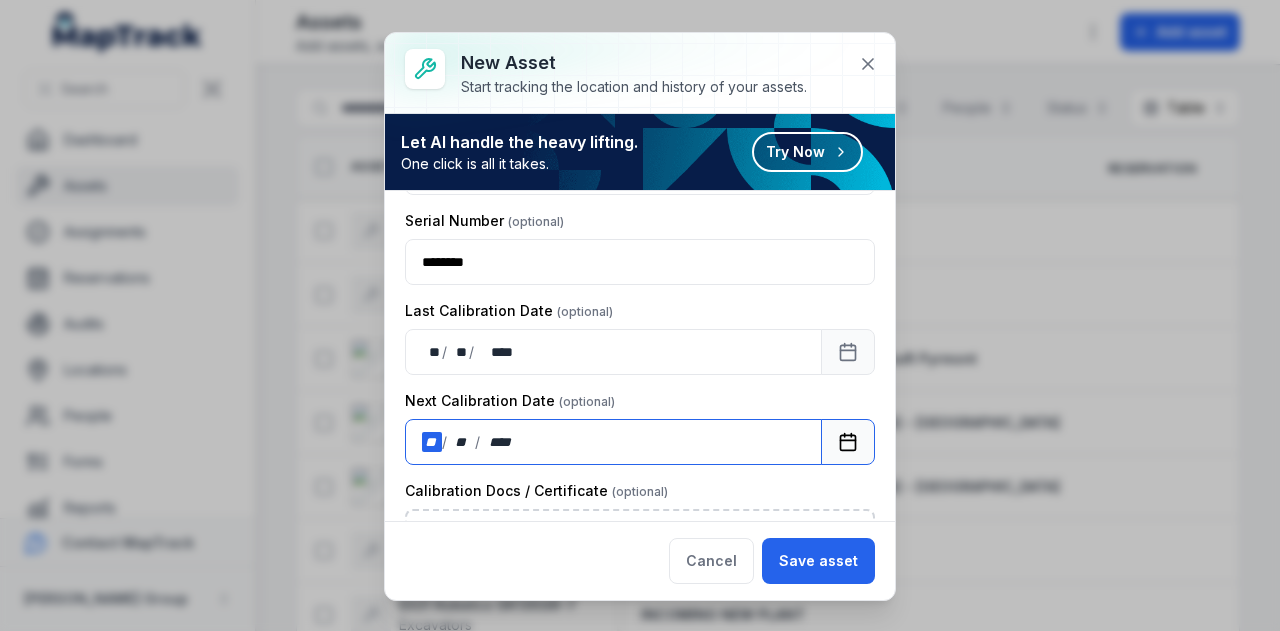 click on "**" at bounding box center [432, 442] 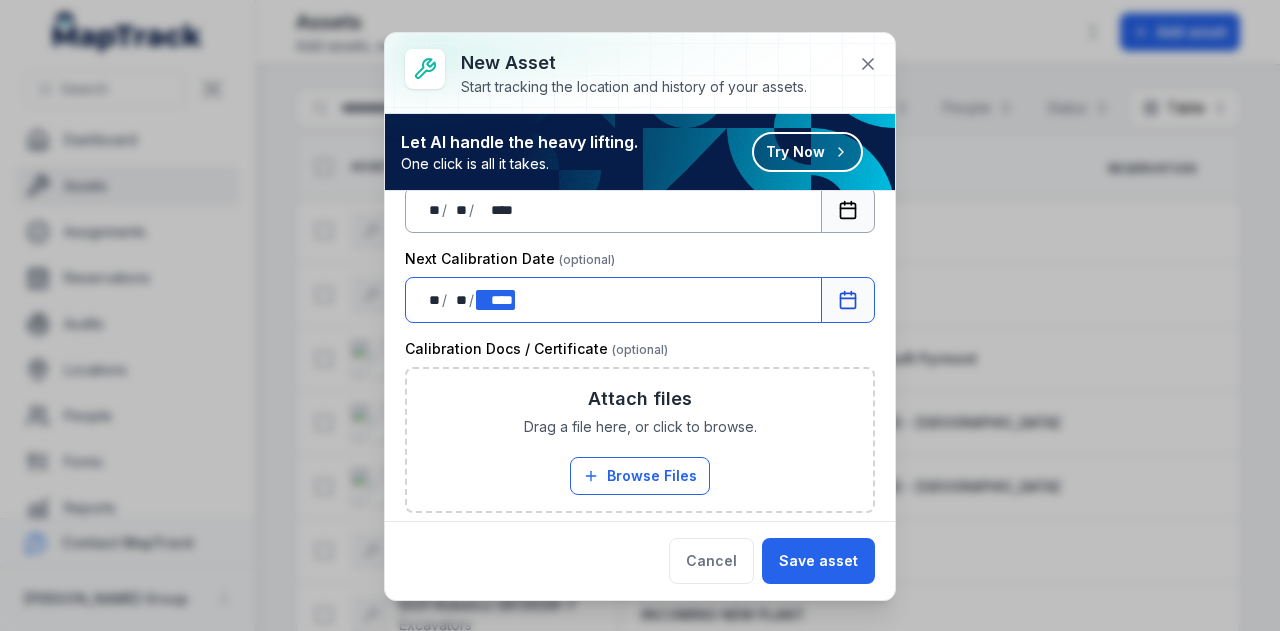 scroll, scrollTop: 833, scrollLeft: 0, axis: vertical 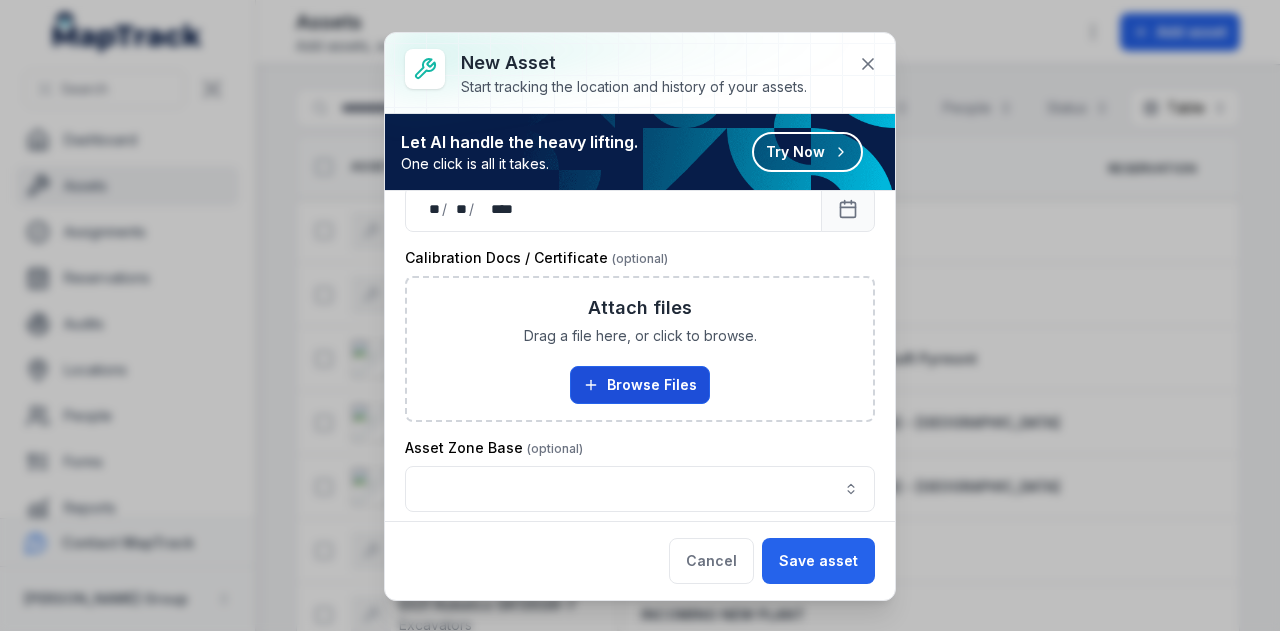 click on "Browse Files" at bounding box center (640, 385) 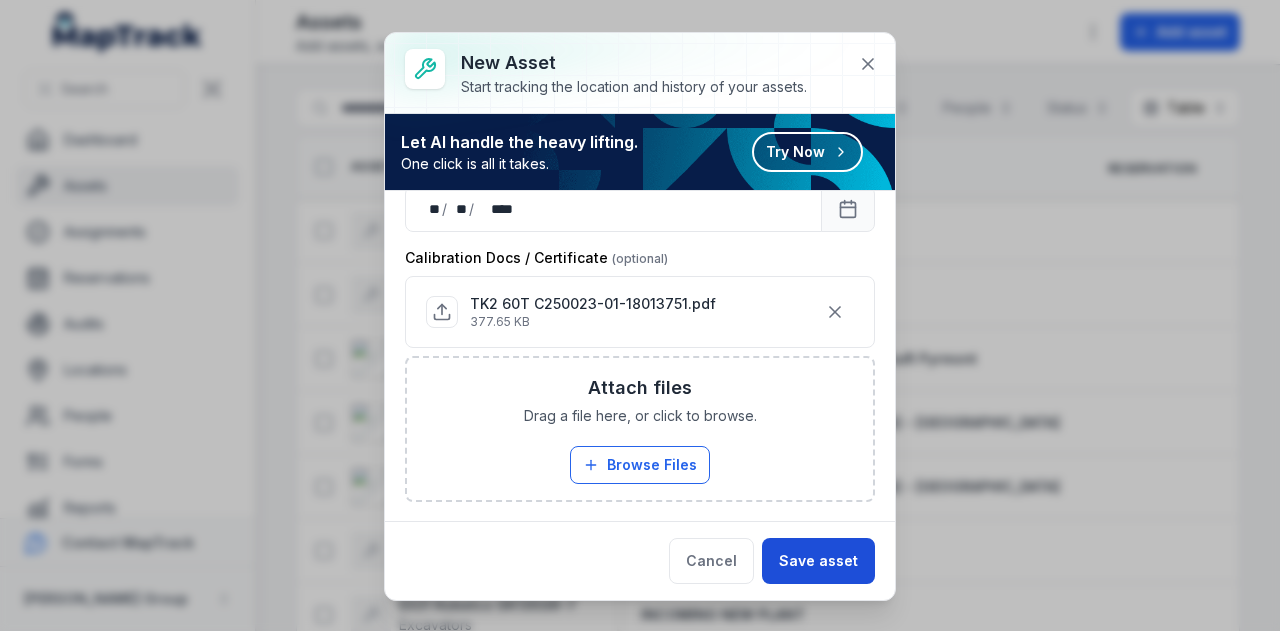 click on "Save asset" at bounding box center (818, 561) 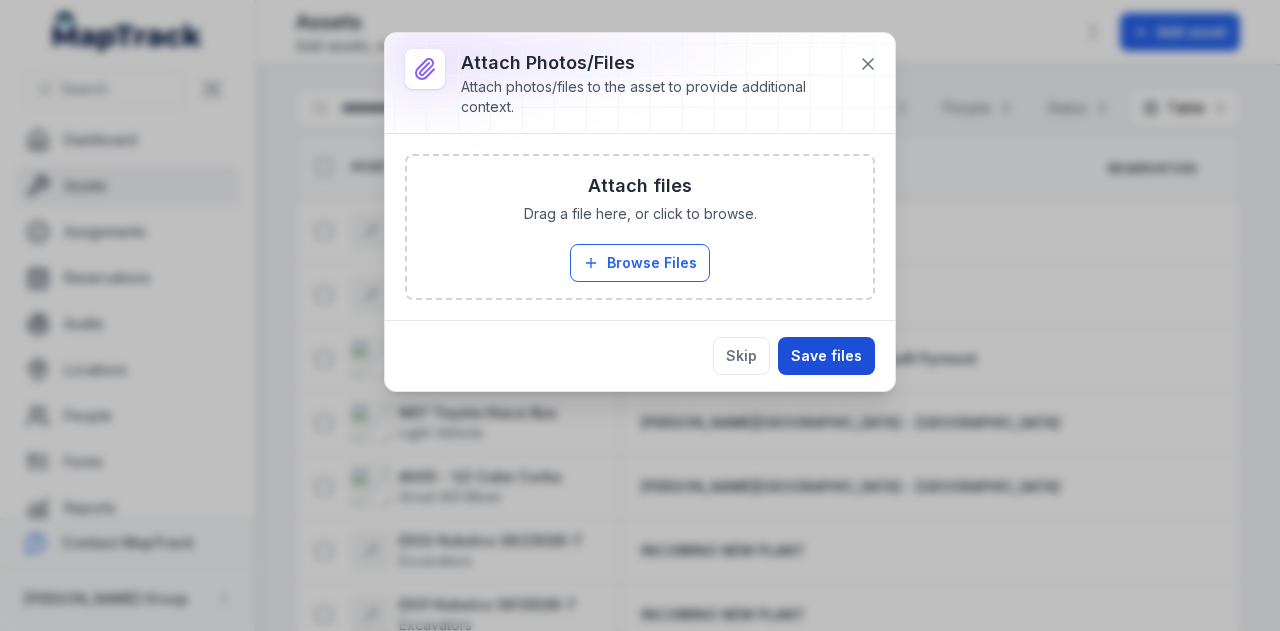 click on "Save files" at bounding box center [826, 356] 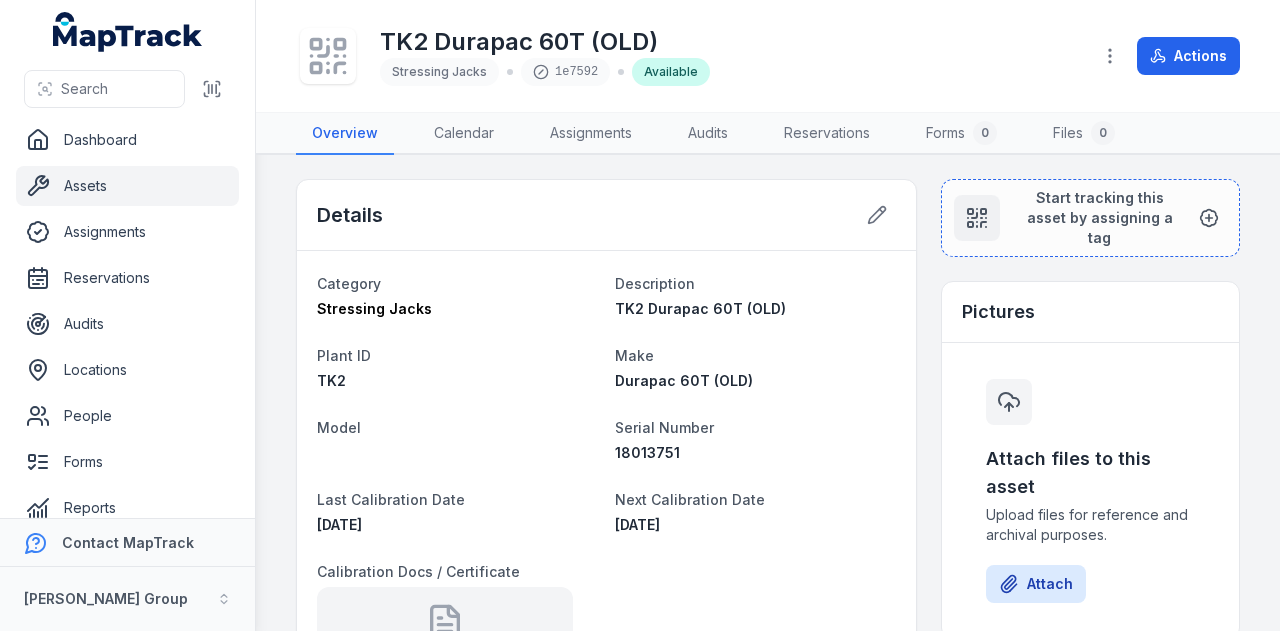 click on "Assets" at bounding box center [127, 186] 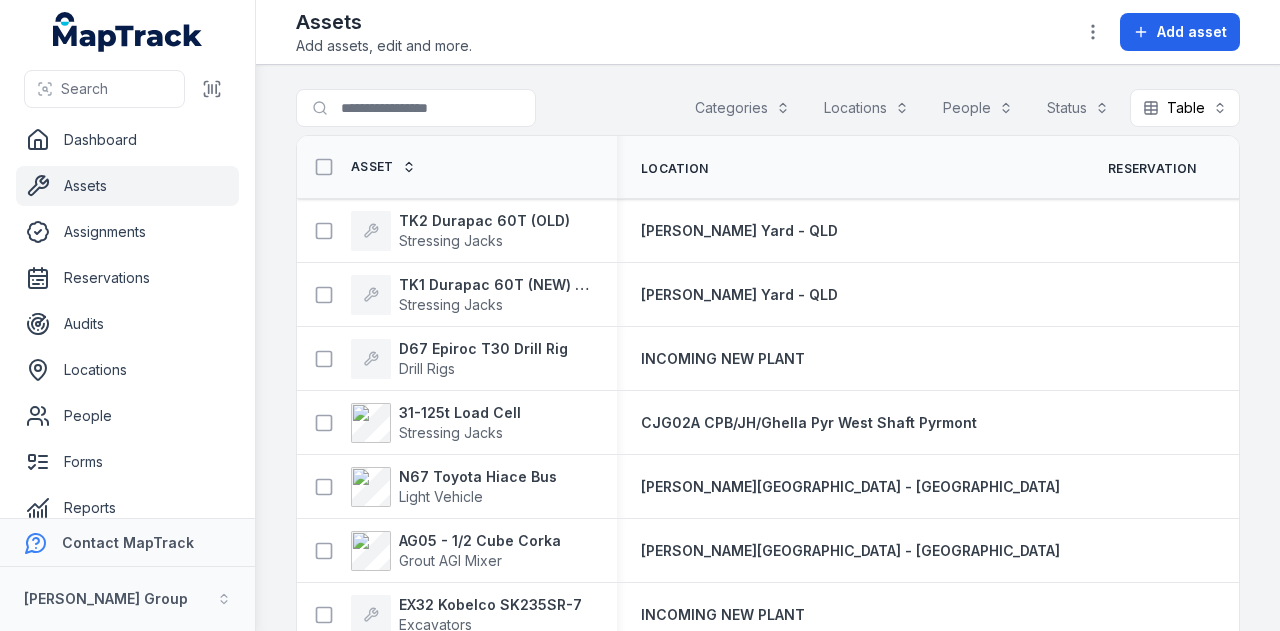 scroll, scrollTop: 0, scrollLeft: 0, axis: both 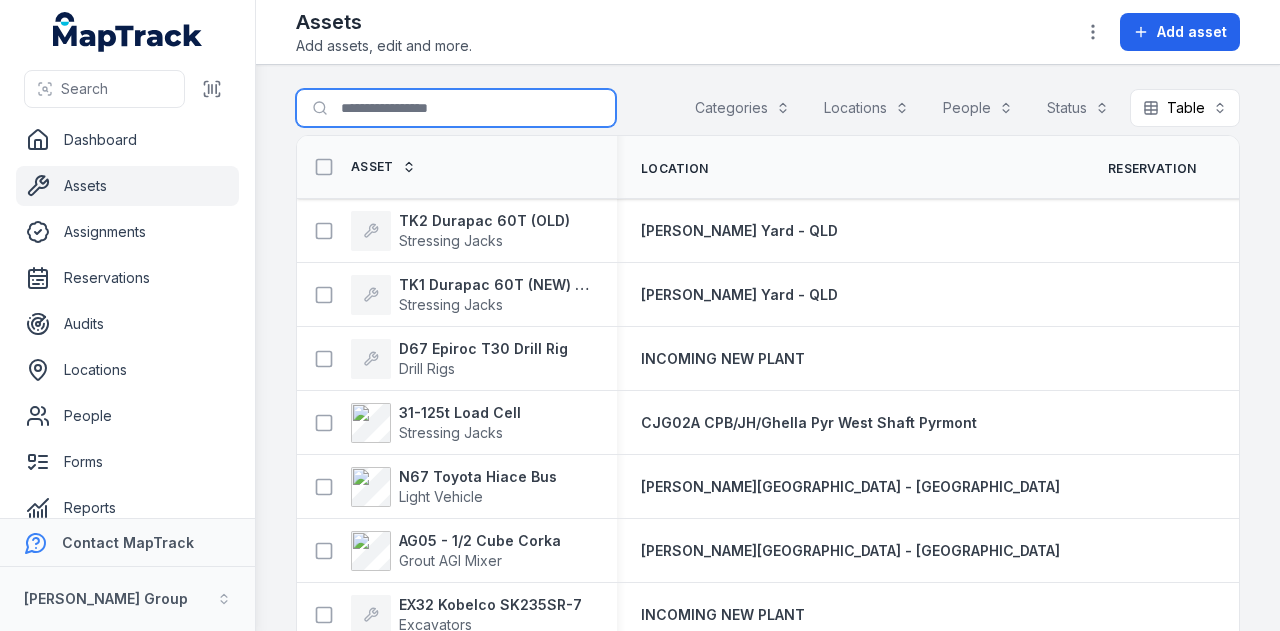 click on "Search for  assets" at bounding box center [456, 108] 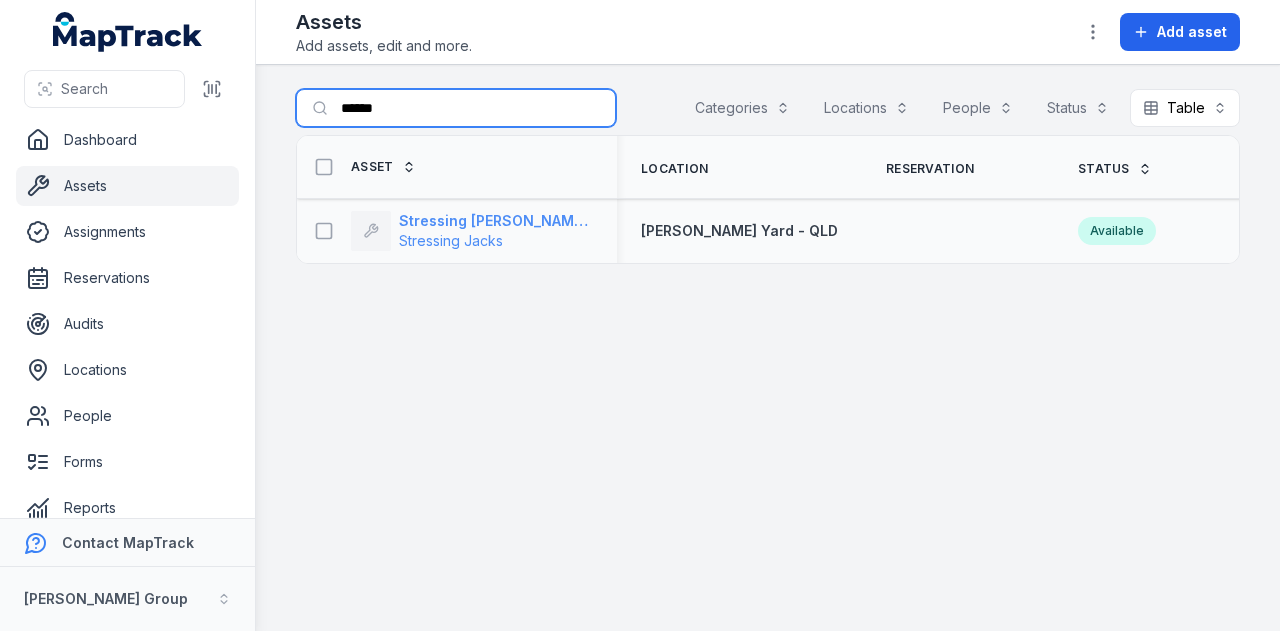 type on "******" 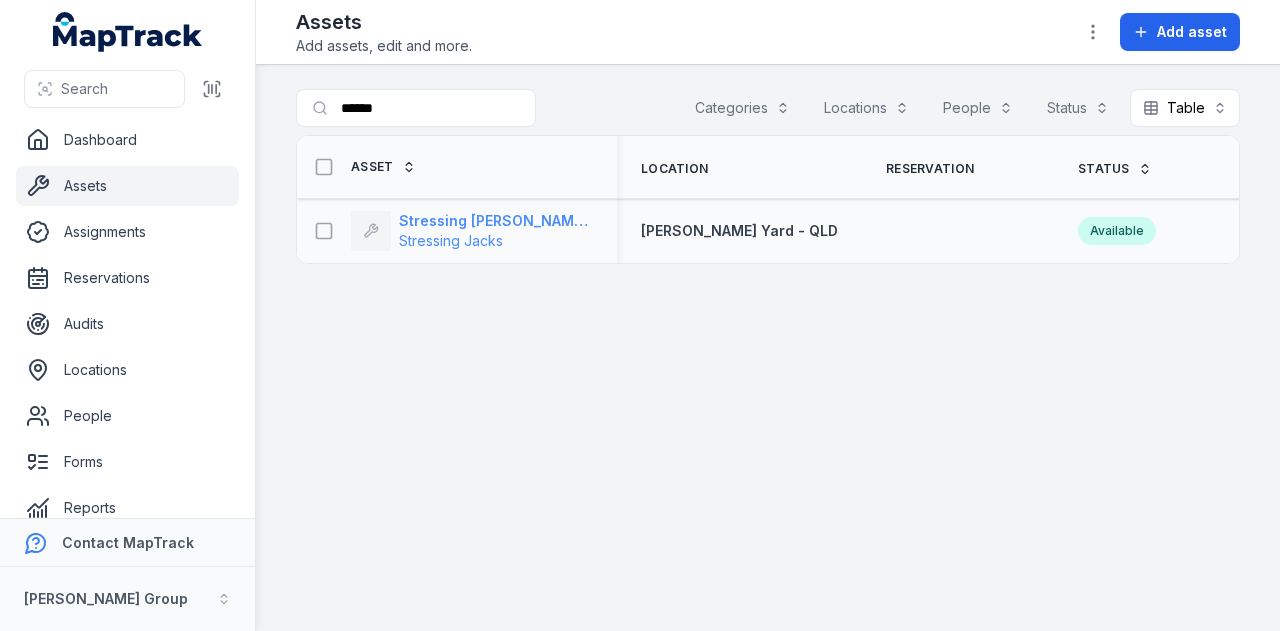 click on "Stressing [PERSON_NAME] 23-150t" at bounding box center [496, 221] 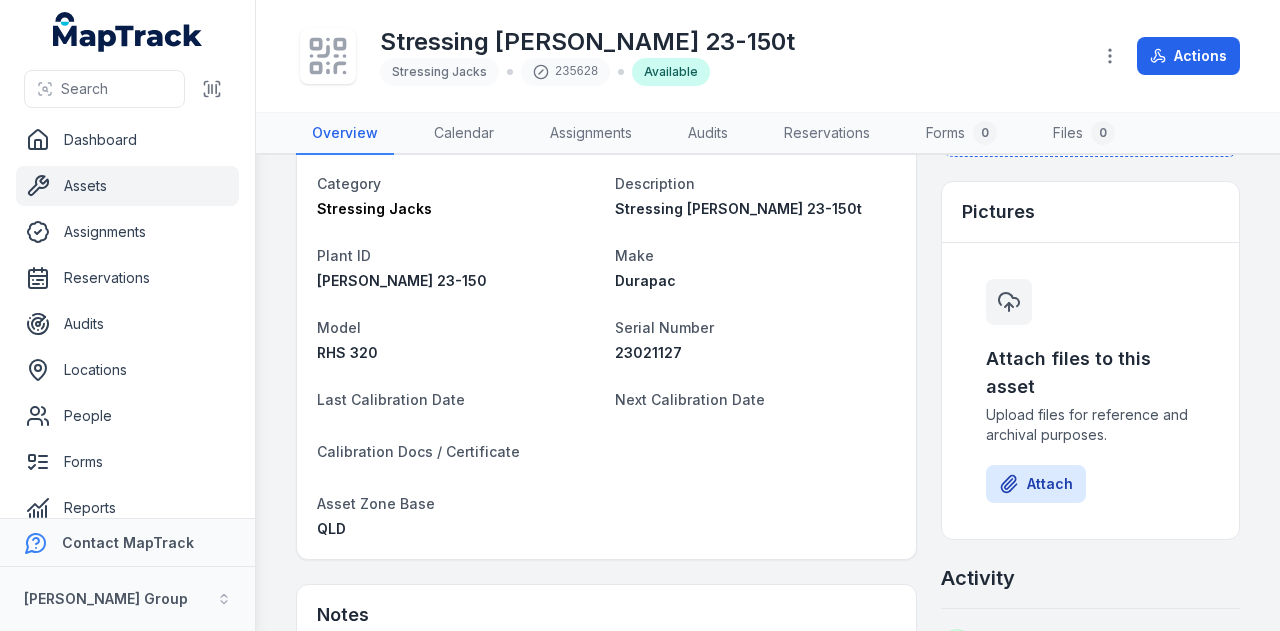 scroll, scrollTop: 0, scrollLeft: 0, axis: both 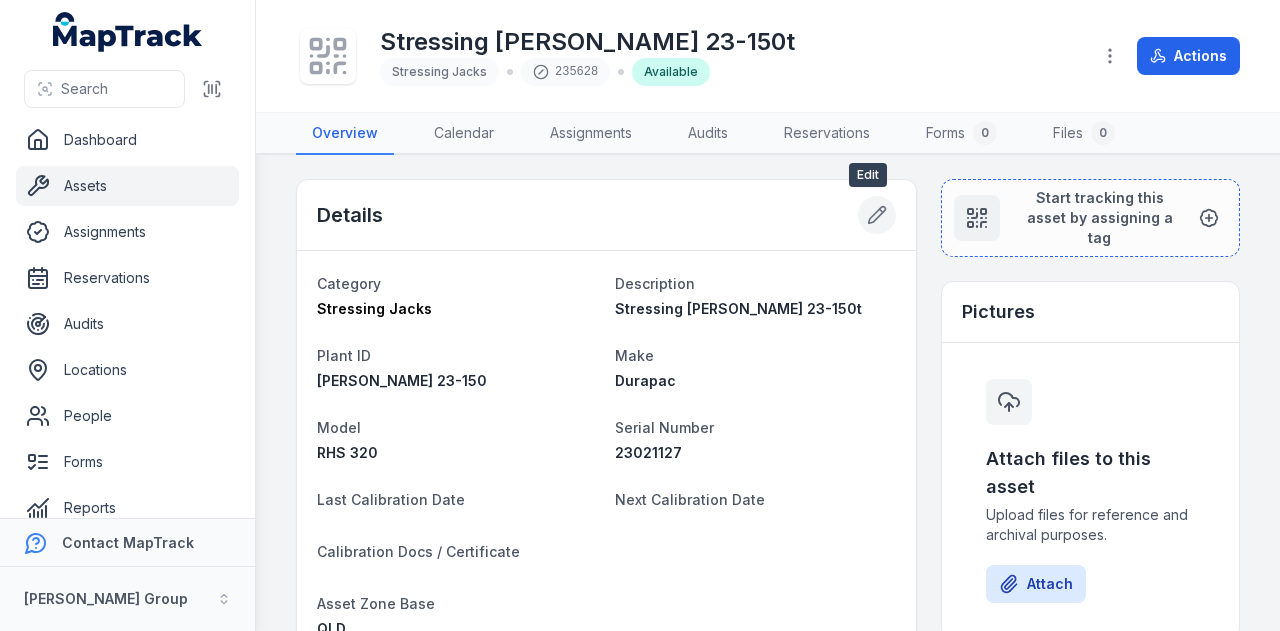 click 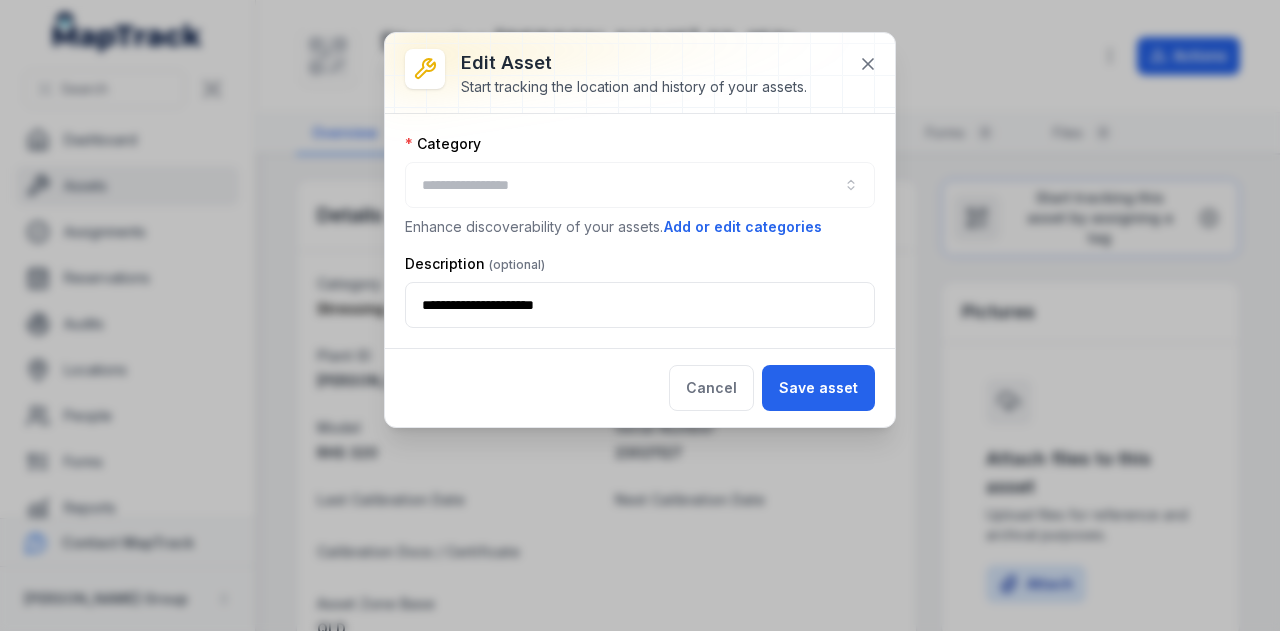 type on "**********" 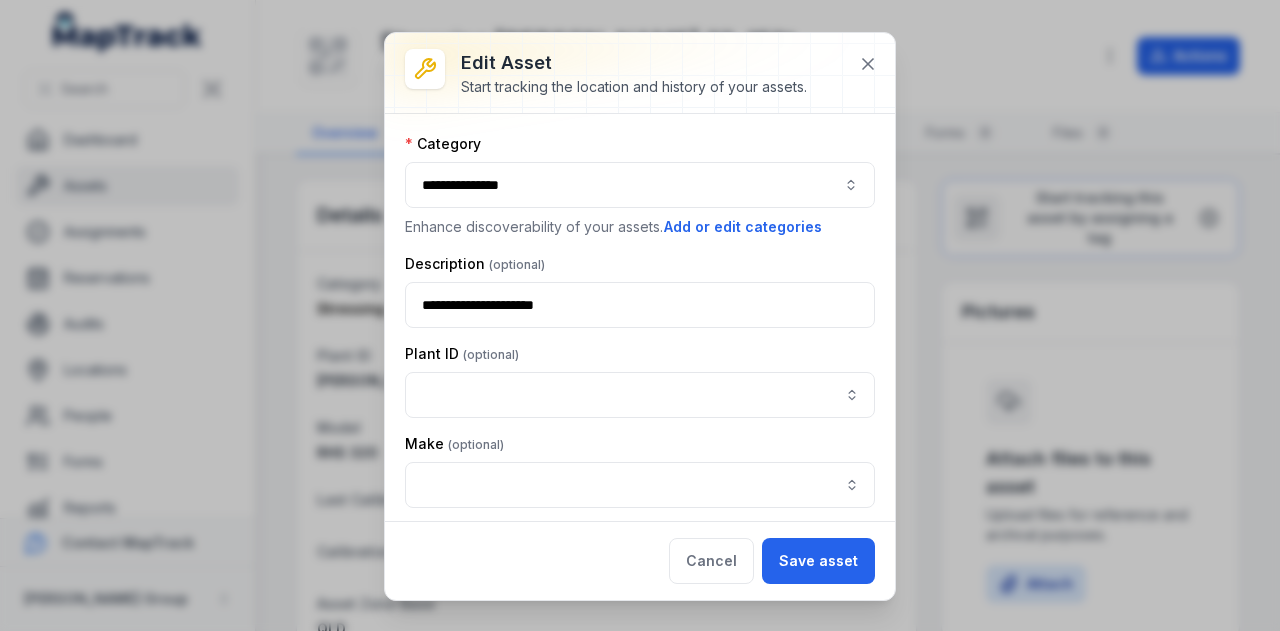 type on "**********" 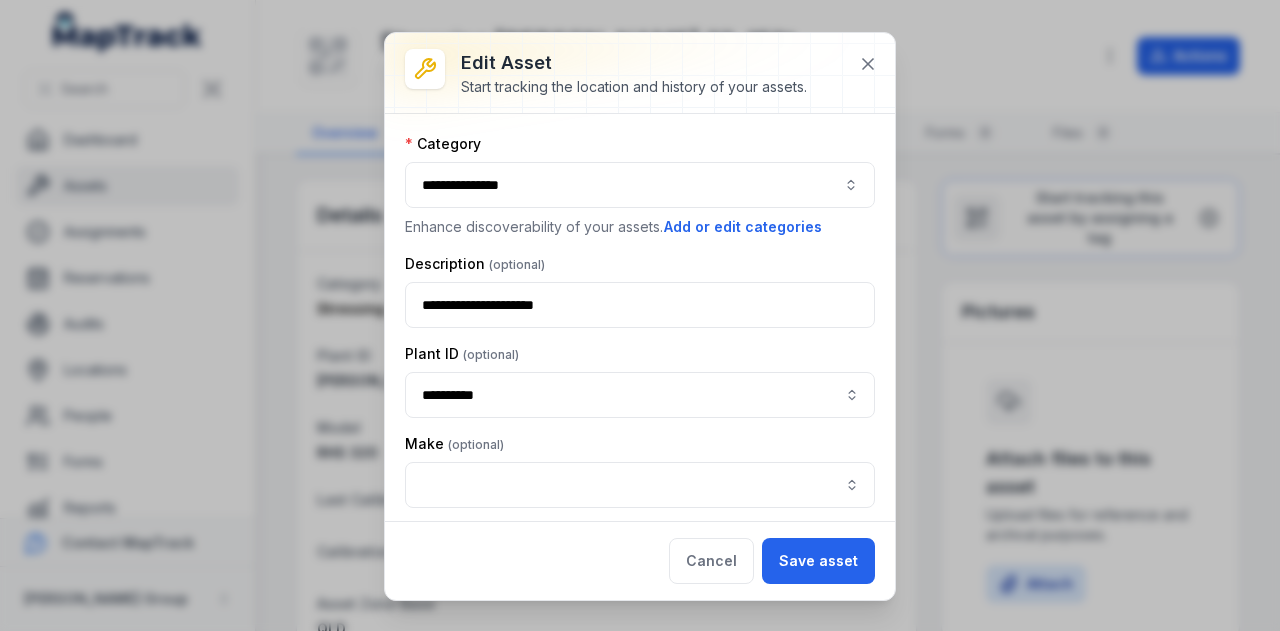 type on "*******" 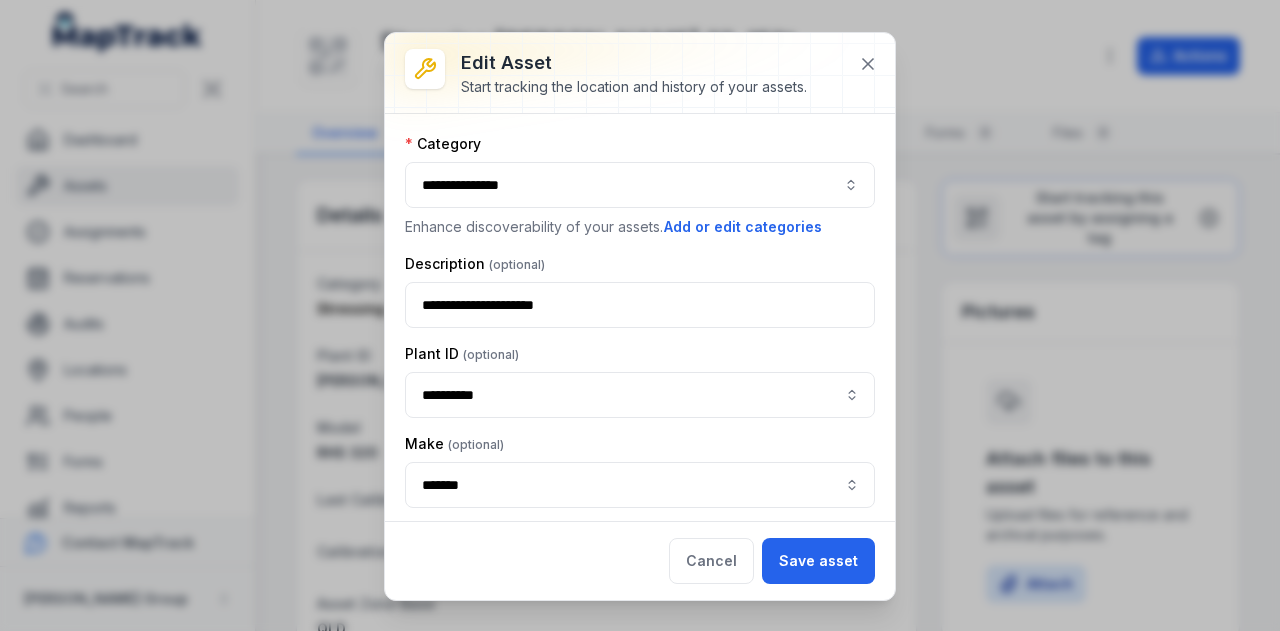 type on "*******" 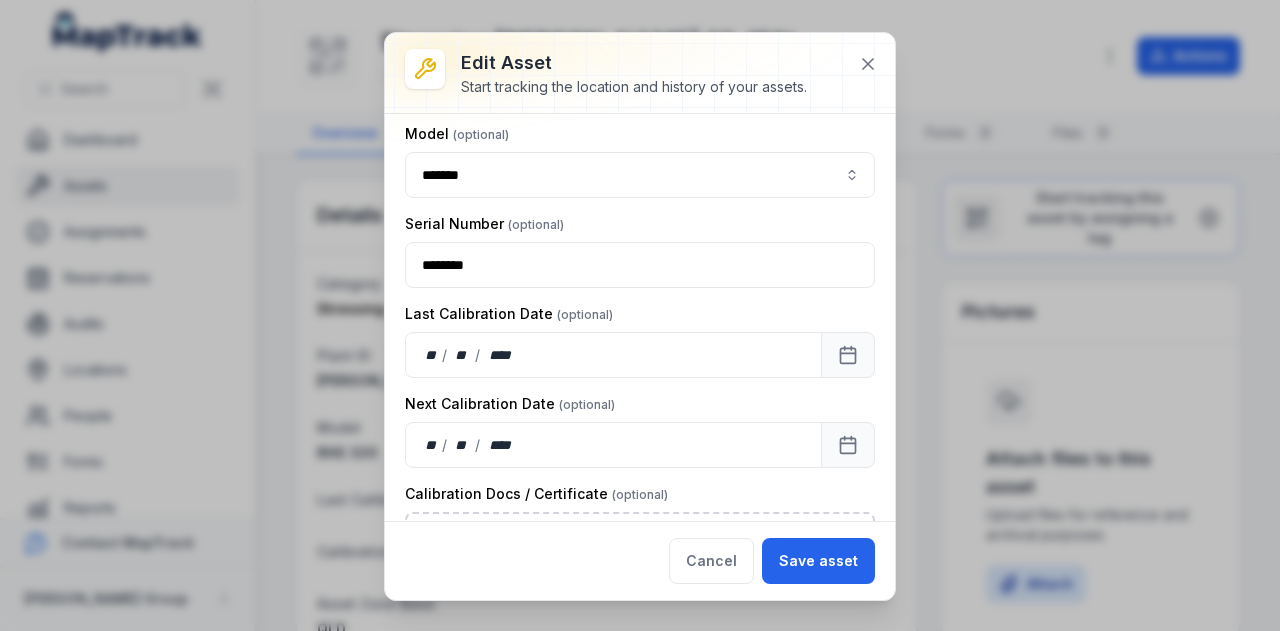 scroll, scrollTop: 638, scrollLeft: 0, axis: vertical 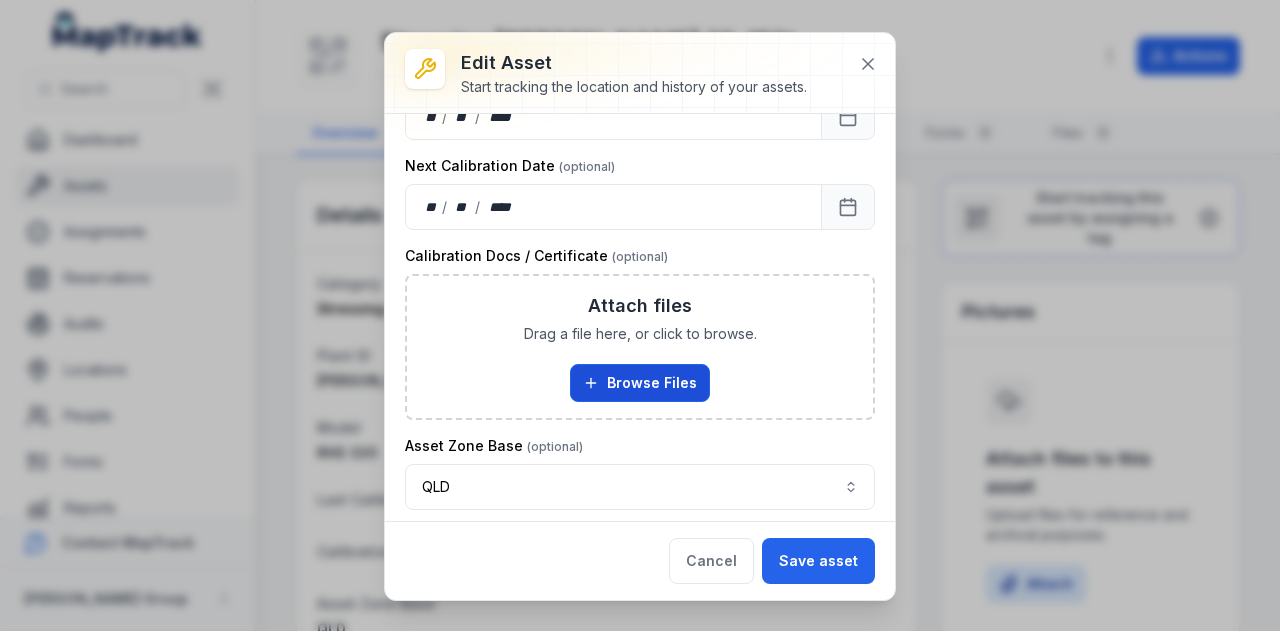 click on "Browse Files" at bounding box center (640, 383) 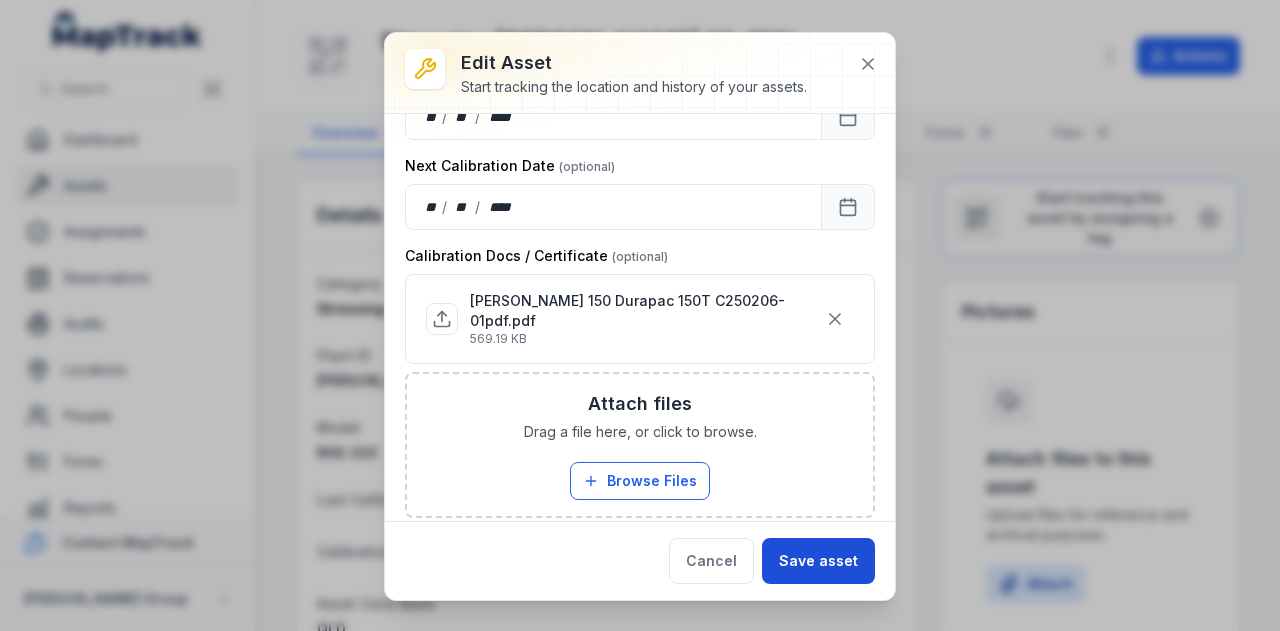 click on "Save asset" at bounding box center (818, 561) 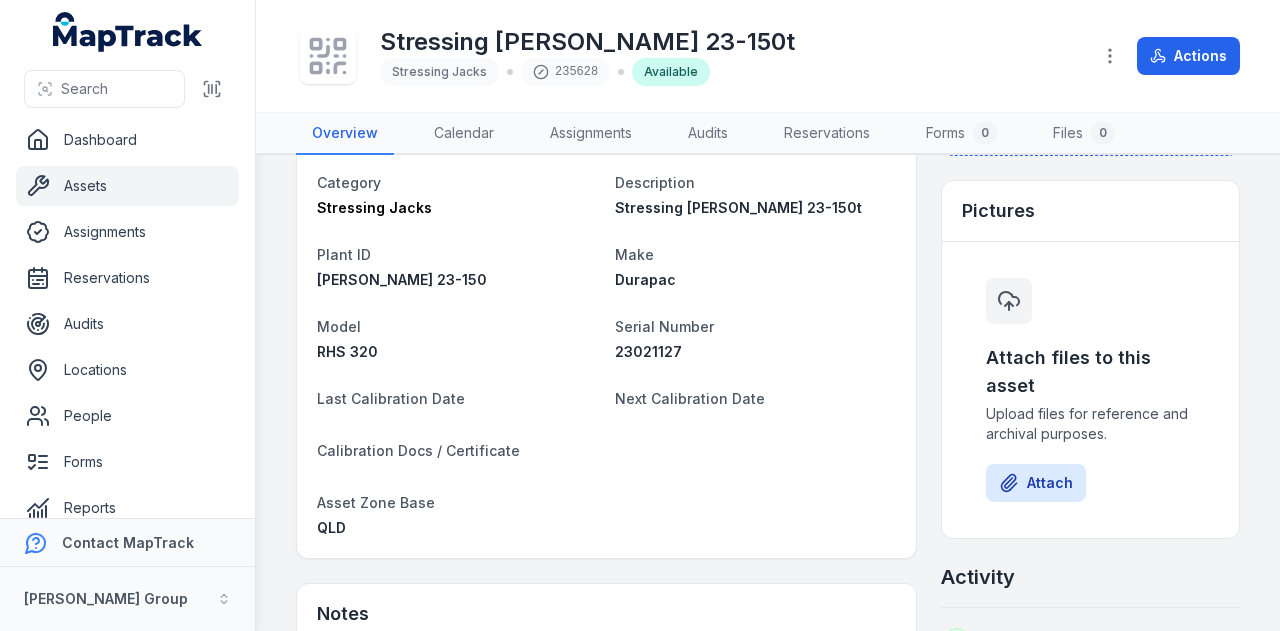 scroll, scrollTop: 200, scrollLeft: 0, axis: vertical 